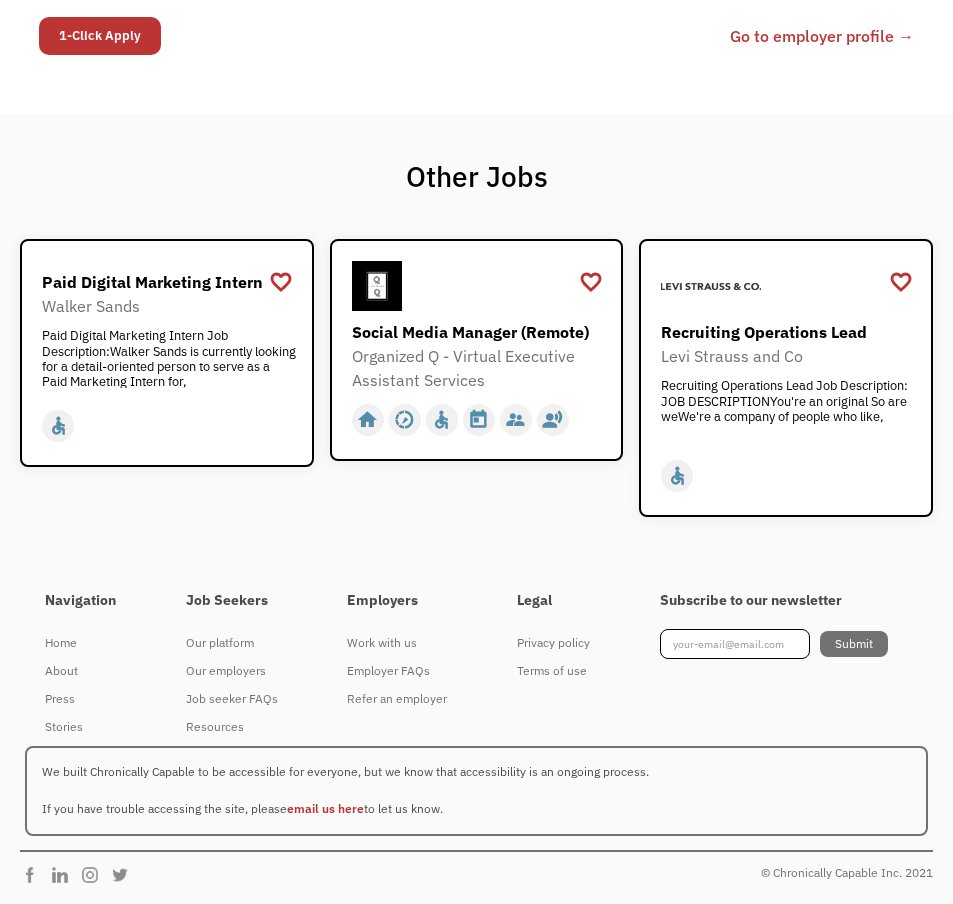 scroll, scrollTop: 0, scrollLeft: 0, axis: both 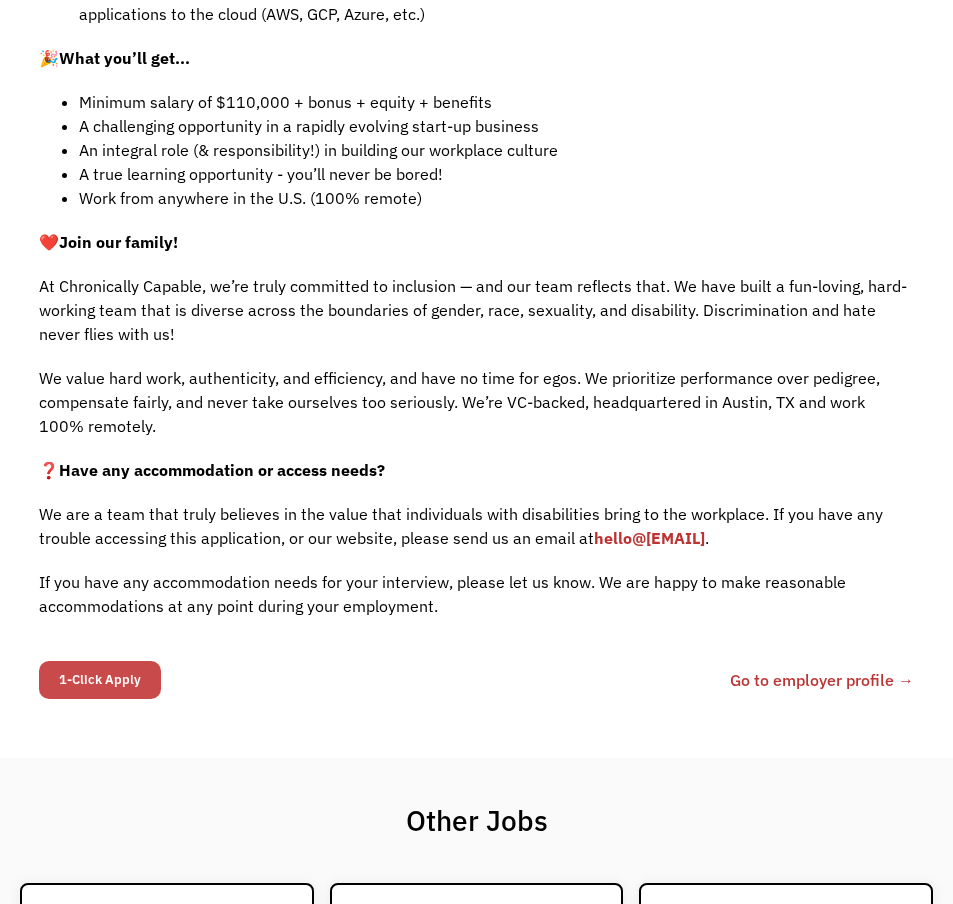 click on "1-Click Apply" at bounding box center (100, 680) 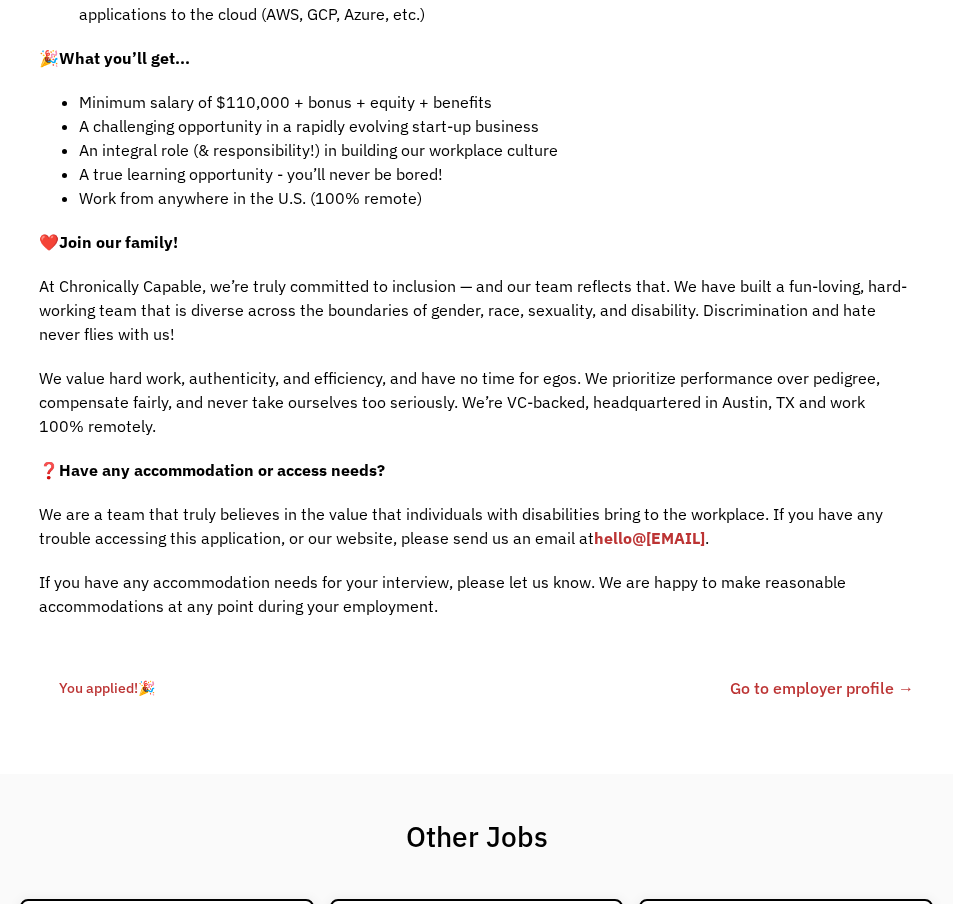 scroll, scrollTop: 0, scrollLeft: 0, axis: both 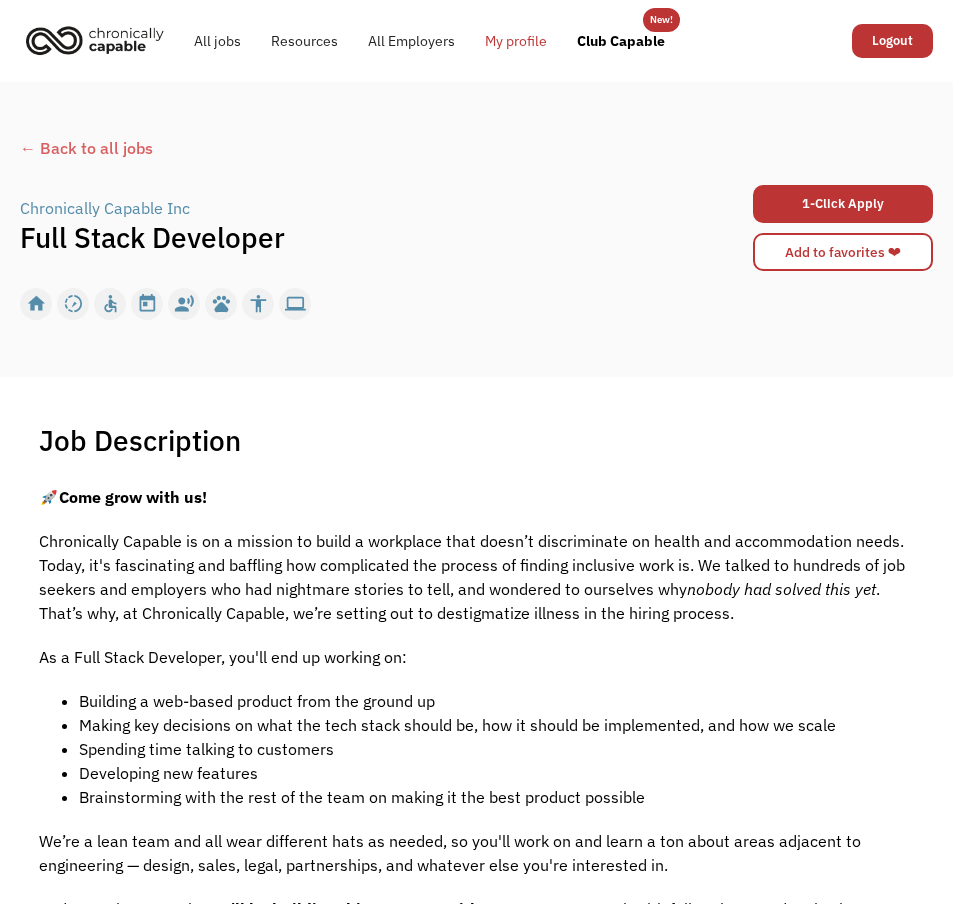 click on "My profile" at bounding box center (516, 41) 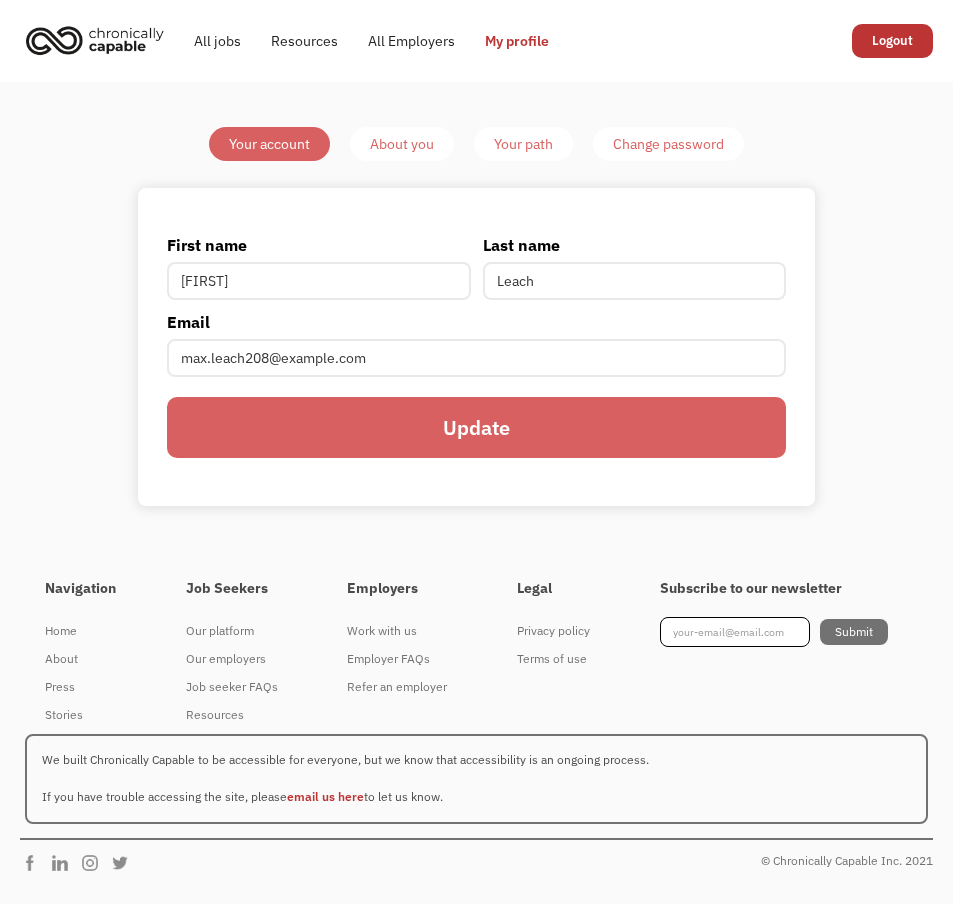 scroll, scrollTop: 0, scrollLeft: 0, axis: both 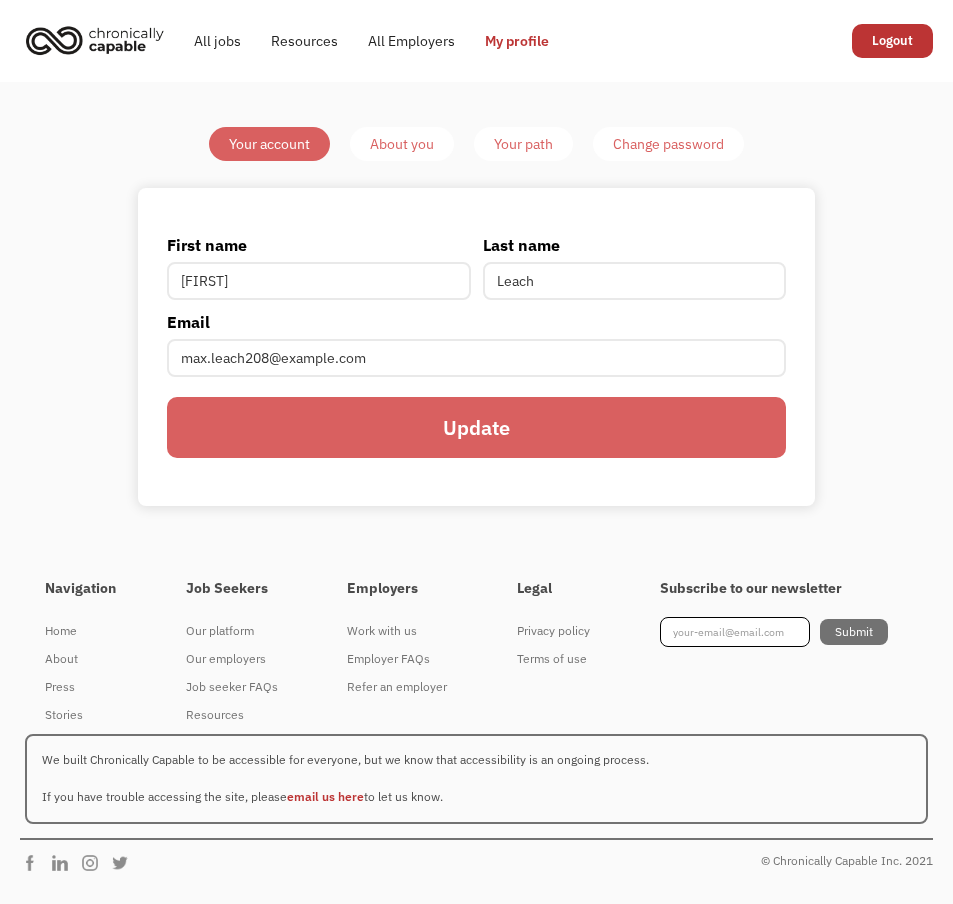 click on "Update" at bounding box center [477, 427] 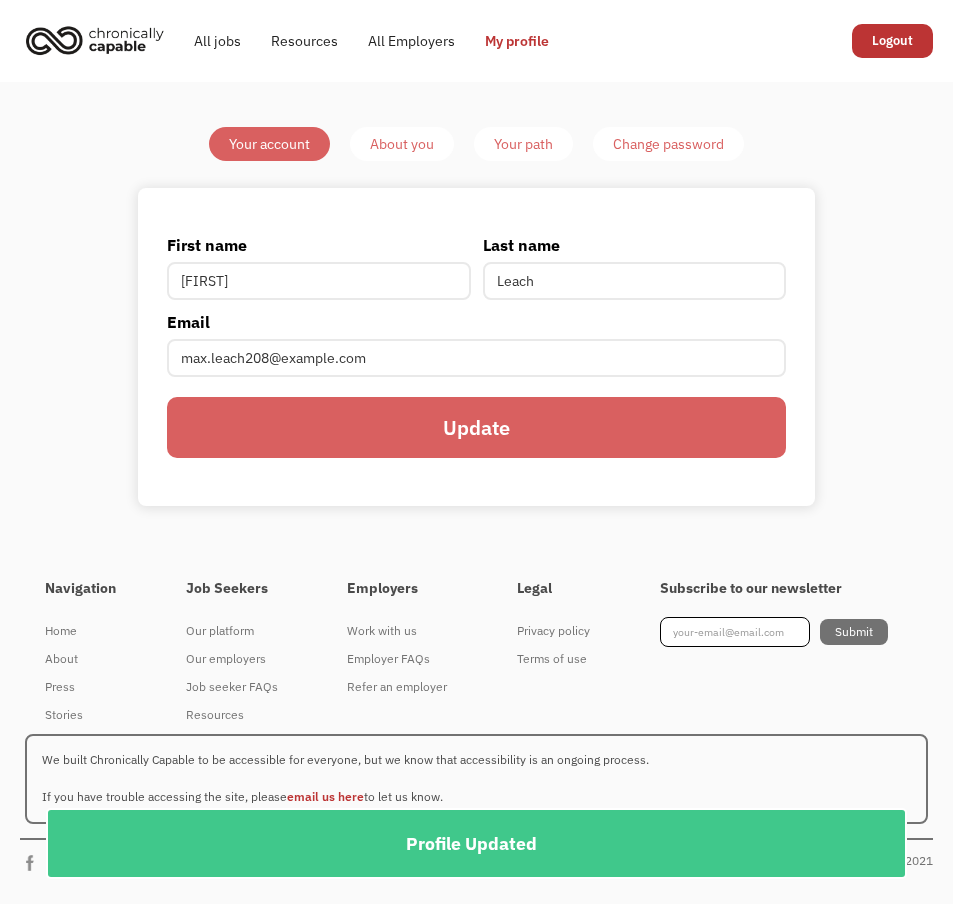 click on "About you" at bounding box center (402, 144) 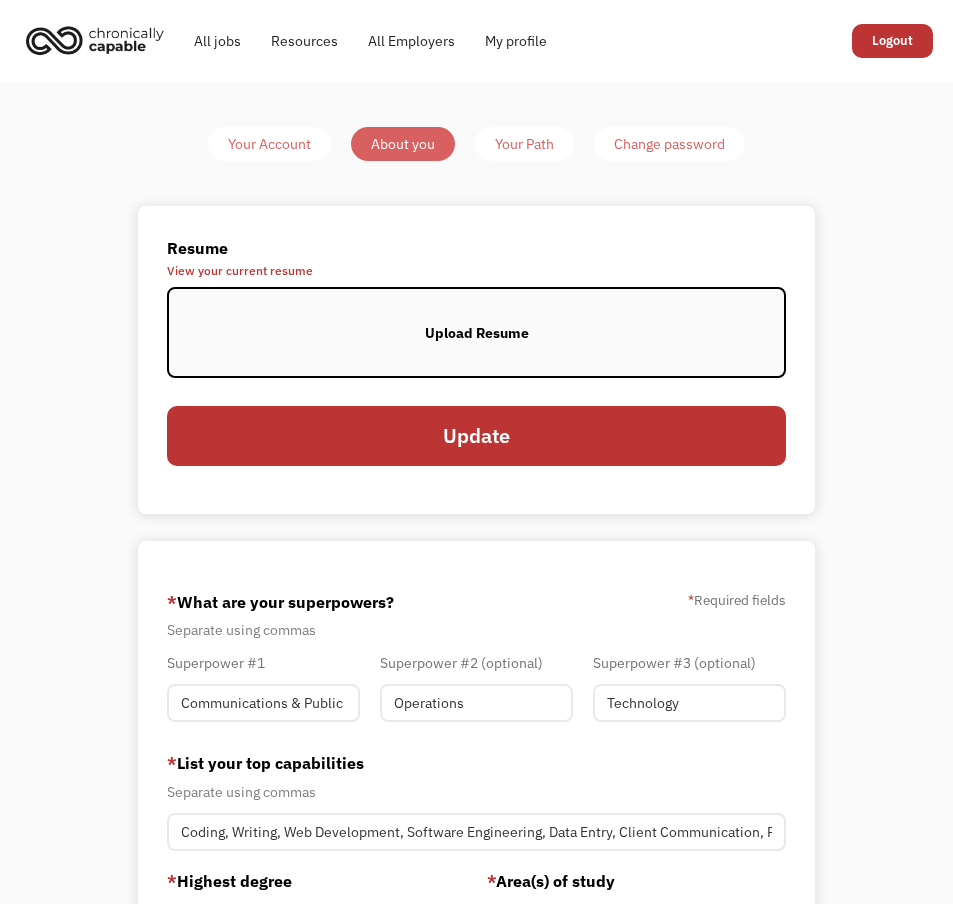 scroll, scrollTop: 0, scrollLeft: 0, axis: both 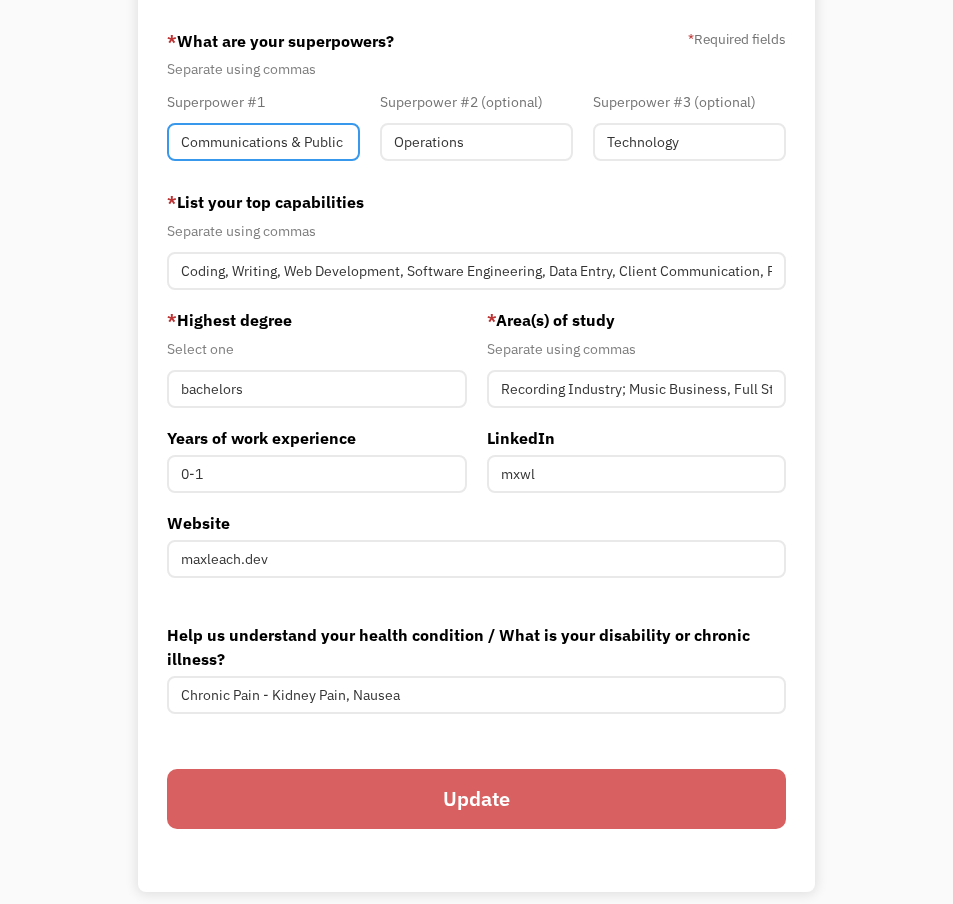click on "Communications & Public Relations" at bounding box center (263, 142) 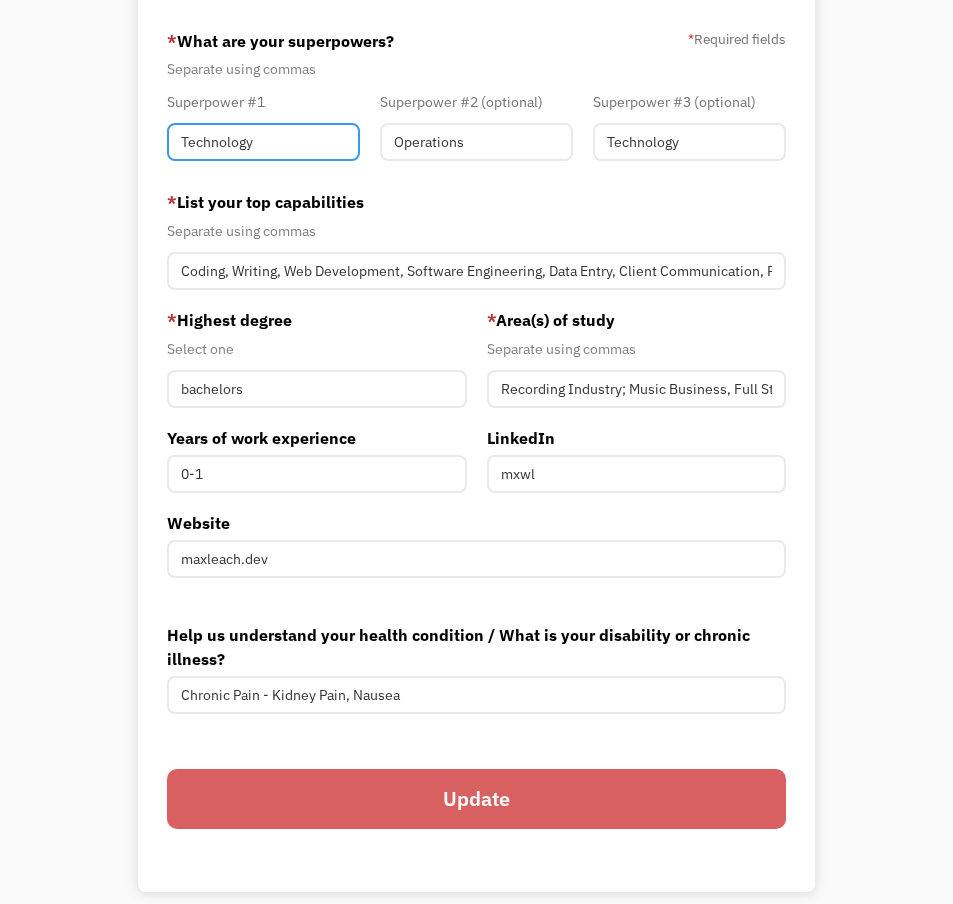 type on "Technology" 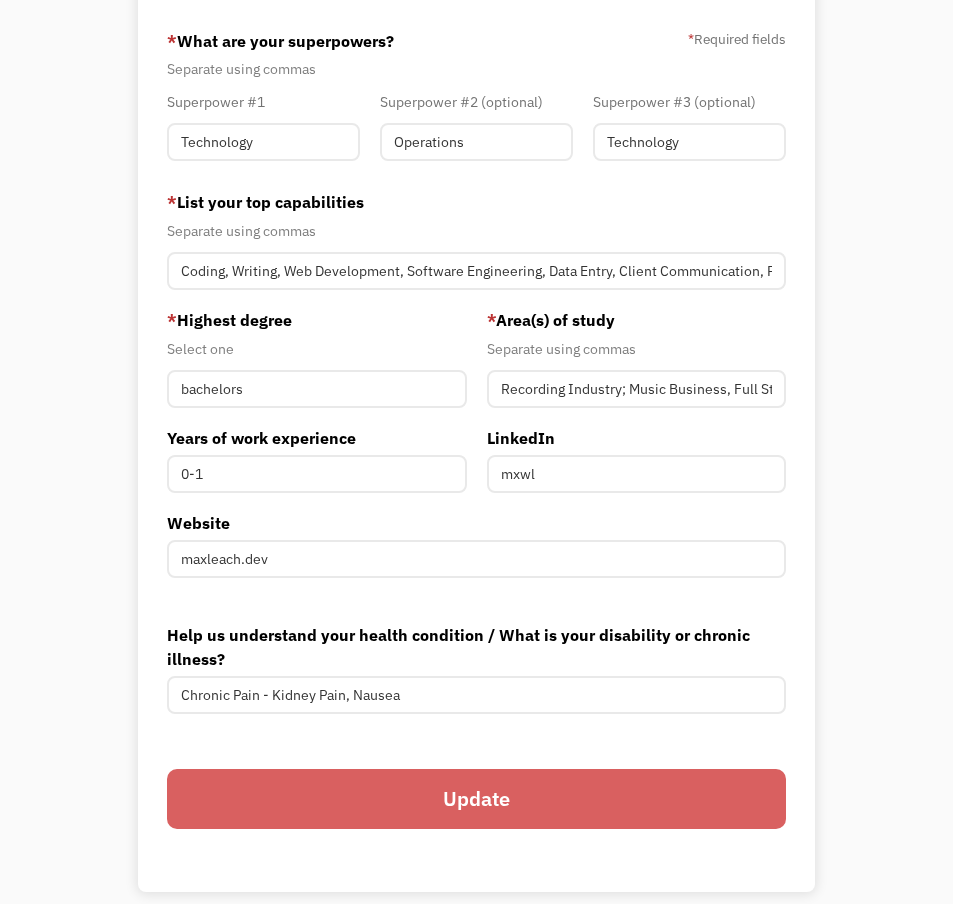 click on "68817dcb9bb2105c21b45b88 max.leach208@gmail.com Maxwell Leach Search Engine * What are your superpowers? * Required fields Separate using commas Superpower #1 Technology Superpower #2 (optional) Operations Superpower #3 (optional) Technology * List your top capabilities Separate using commas Coding, Writing, Web Development, Software Engineering, Data Entry, Client Communication, Problem Solving, * Highest degree Select one bachelors Years of work experience 0-1 * Area(s) of study Separate using commas Recording Industry; Music Business, Full Stack Web Development, Sociology LinkedIn mxwl Website maxleach.dev Help us understand your health condition / What is your disability or chronic illness? Chronic Pain - Kidney Pain, Nausea Update" at bounding box center [477, 442] 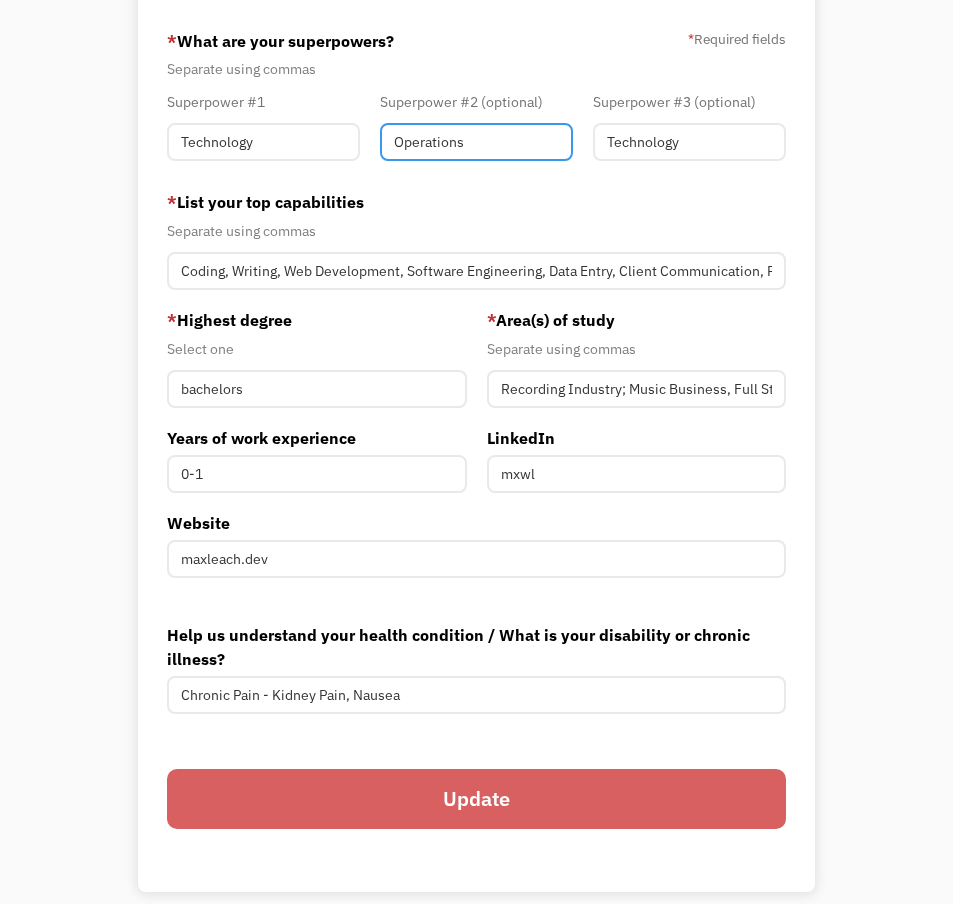 click on "Operations" at bounding box center (476, 142) 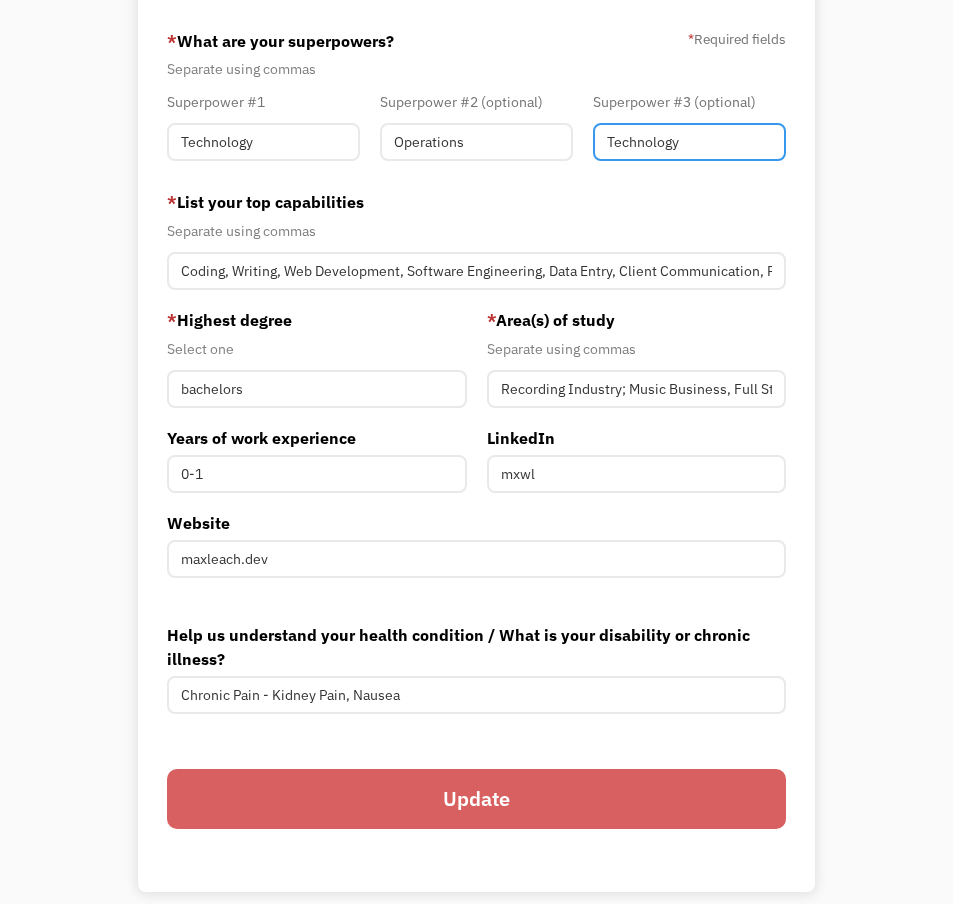 click on "Technology" at bounding box center (689, 142) 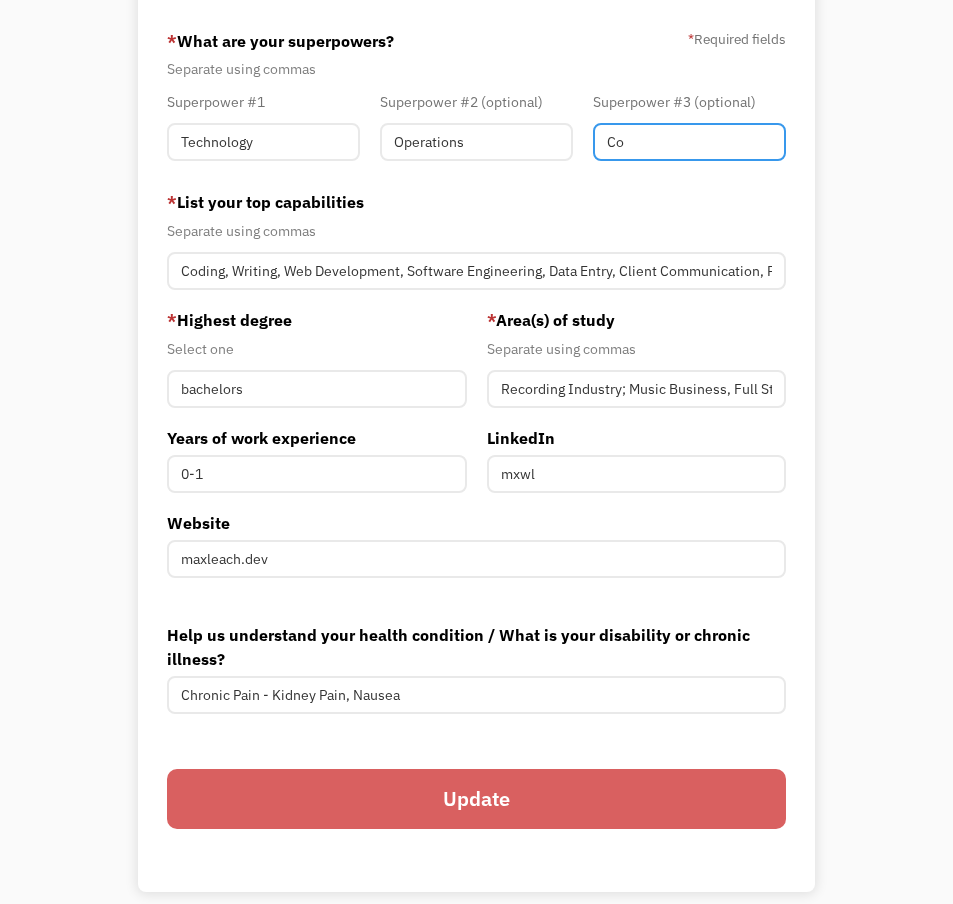 type on "C" 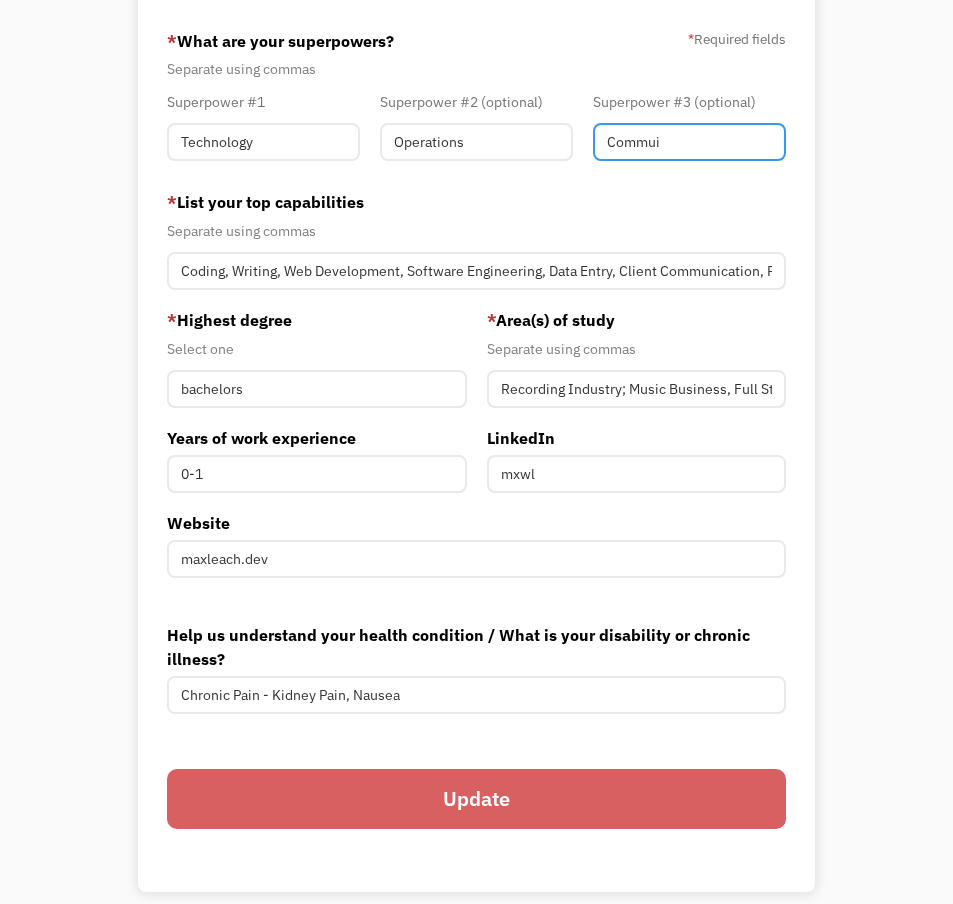 type on "Technology" 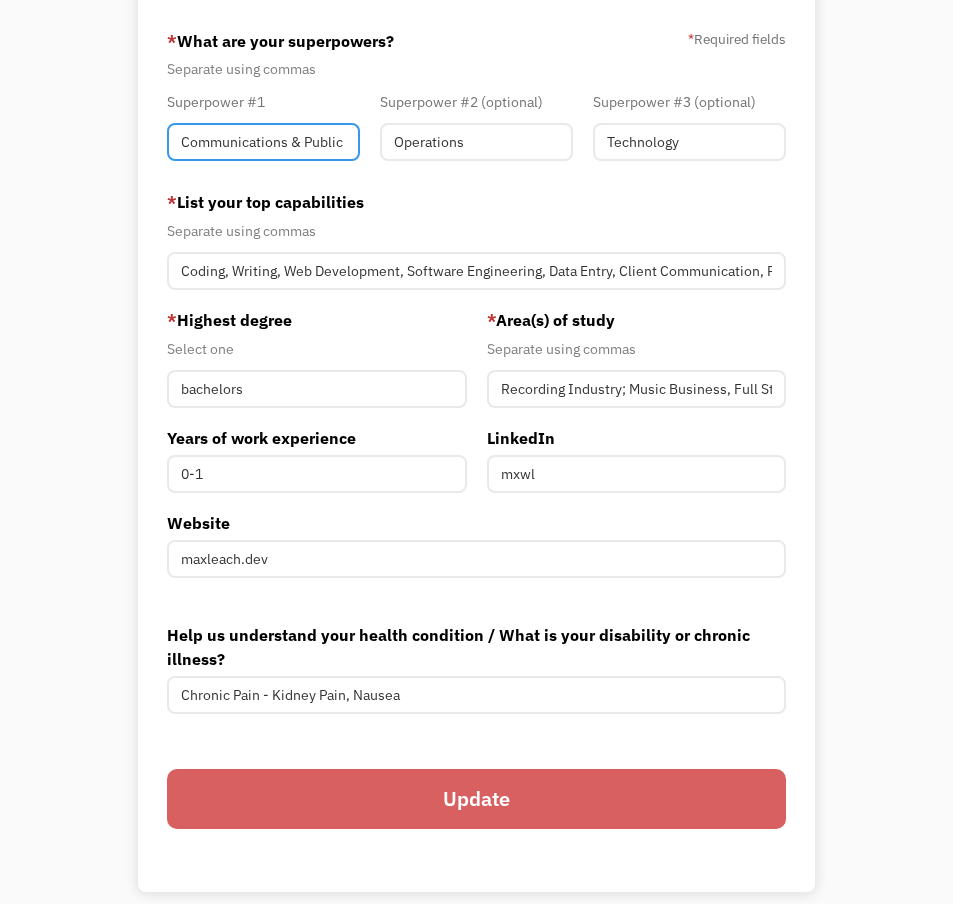 type on "Communications & Public Relations" 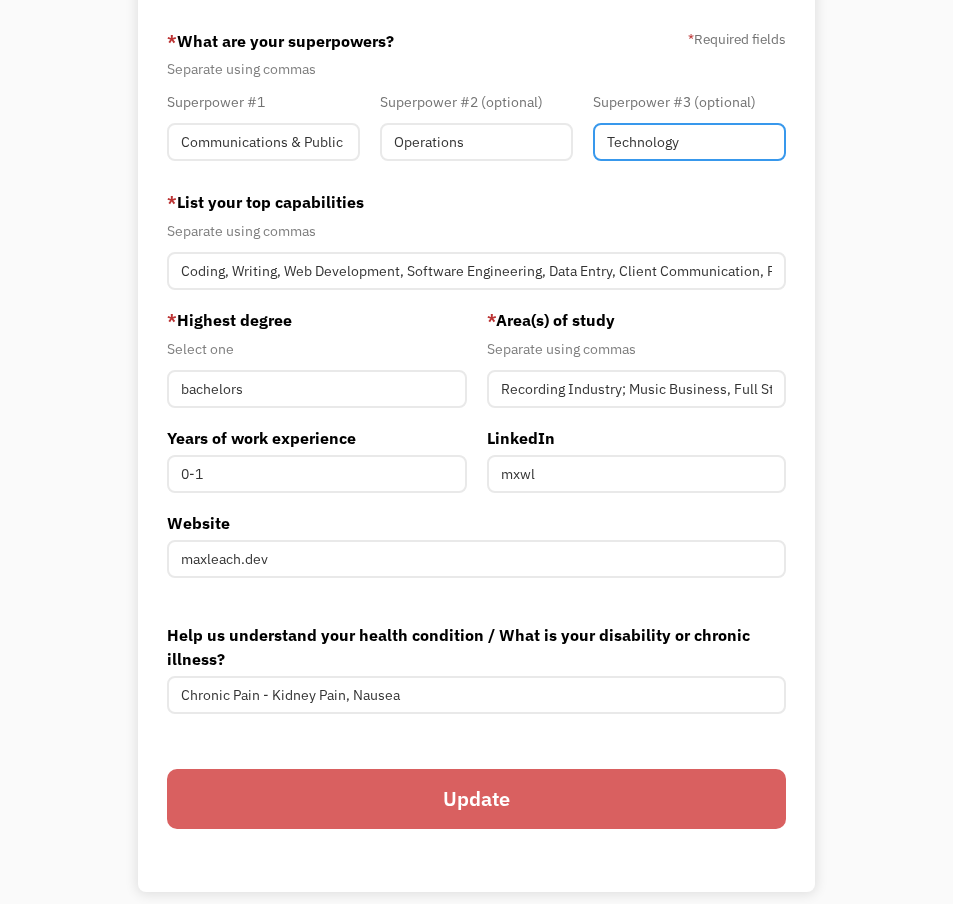 click on "Technology" at bounding box center (689, 142) 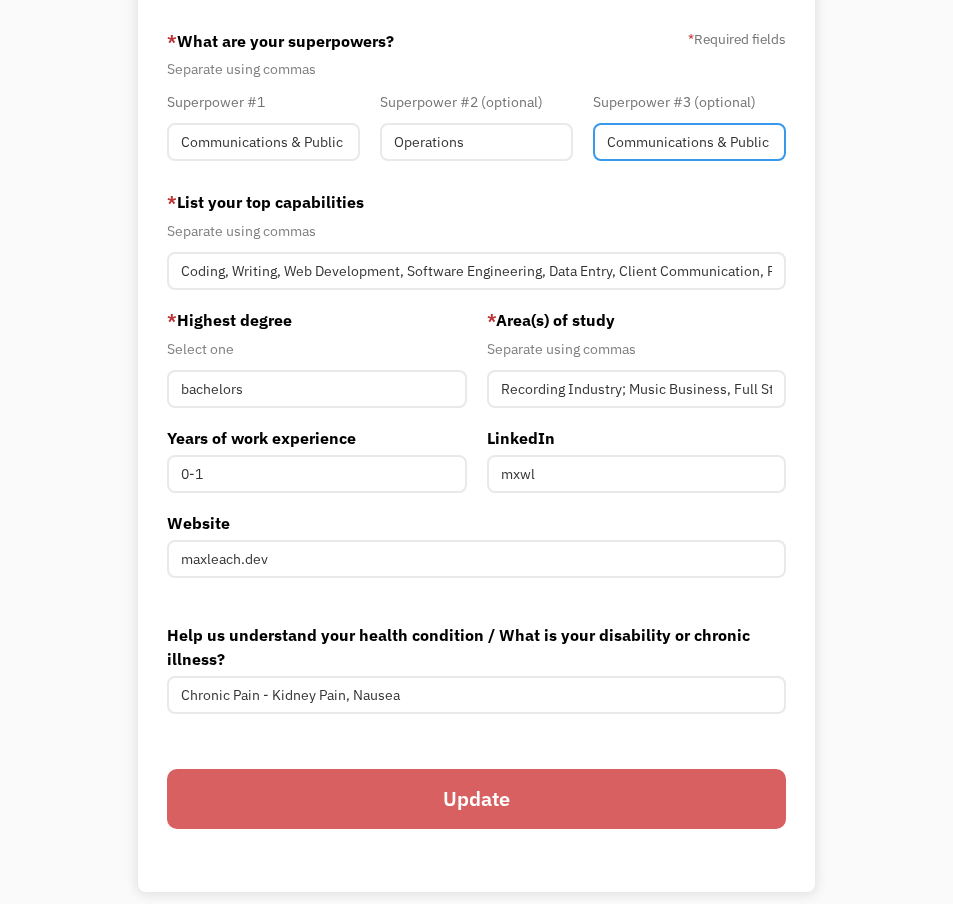 scroll, scrollTop: 0, scrollLeft: 58, axis: horizontal 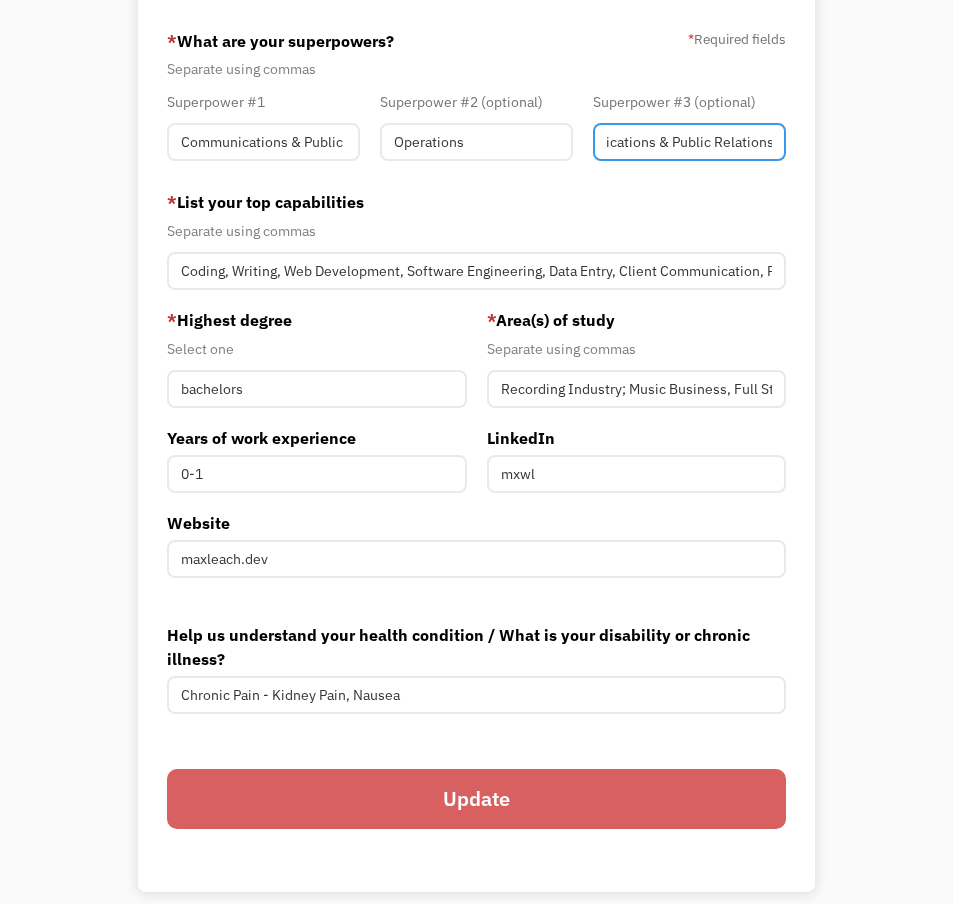 type on "Communications & Public Relations" 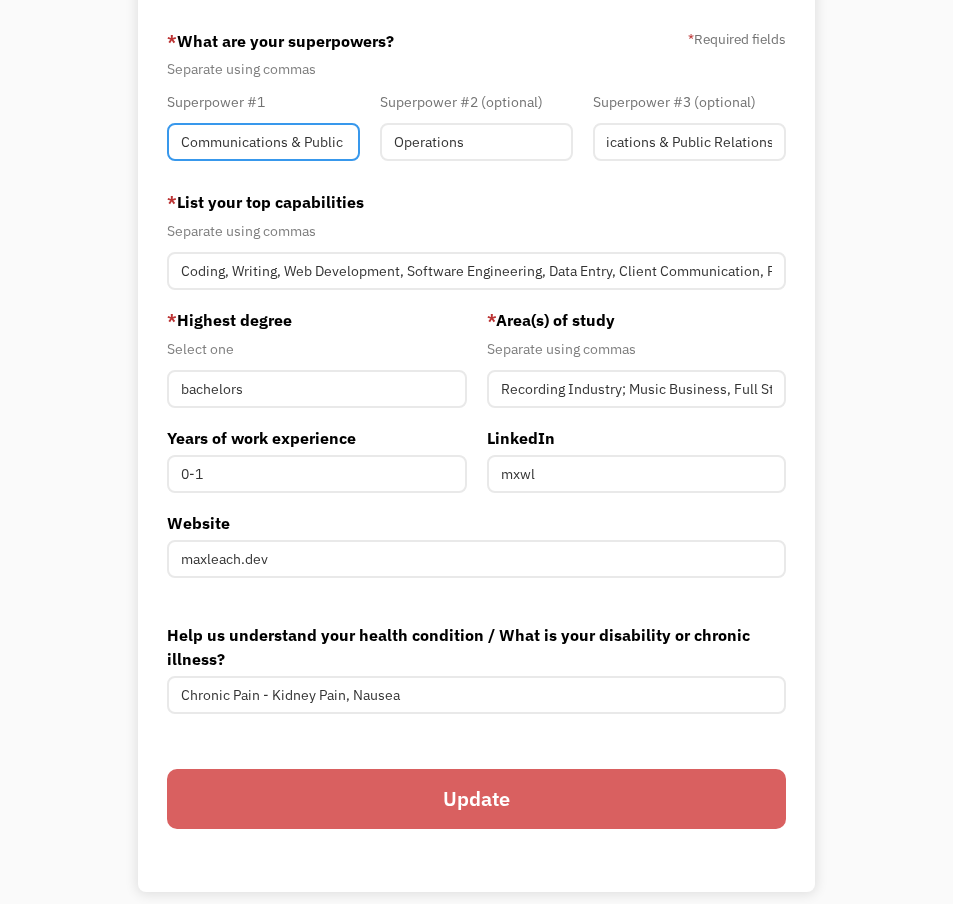 click on "Communications & Public Relations" at bounding box center [263, 142] 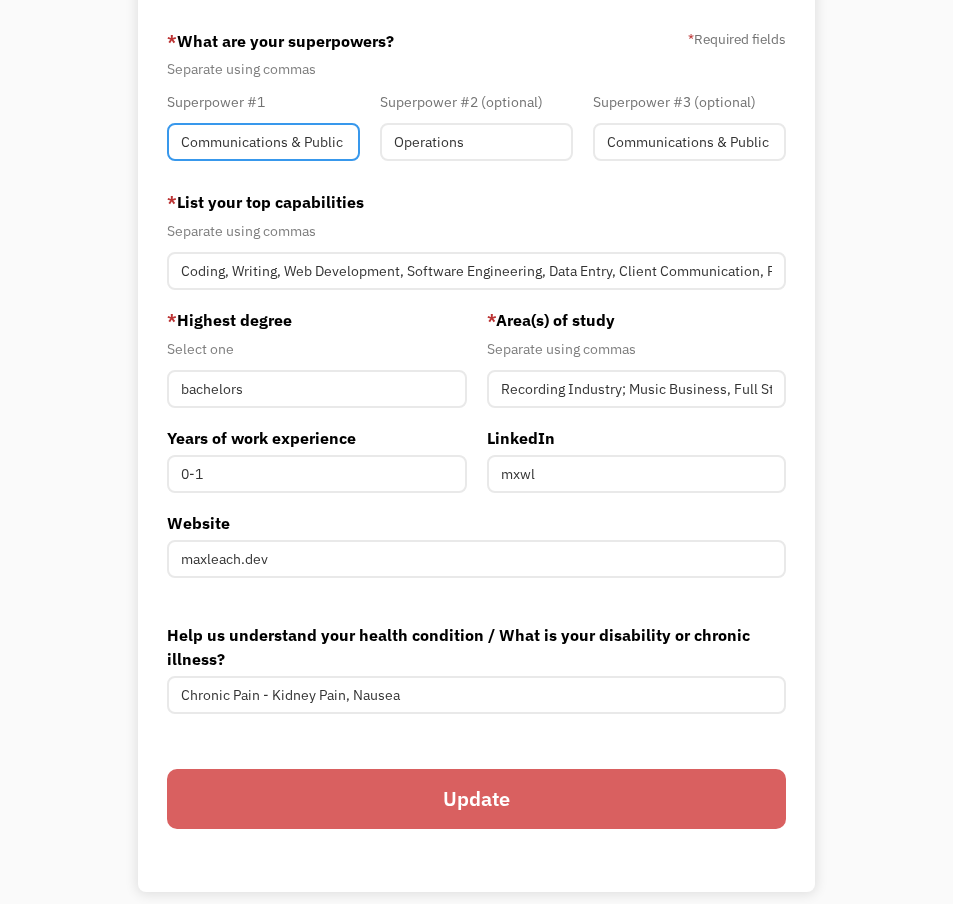 click on "Communications & Public Relations" at bounding box center [263, 142] 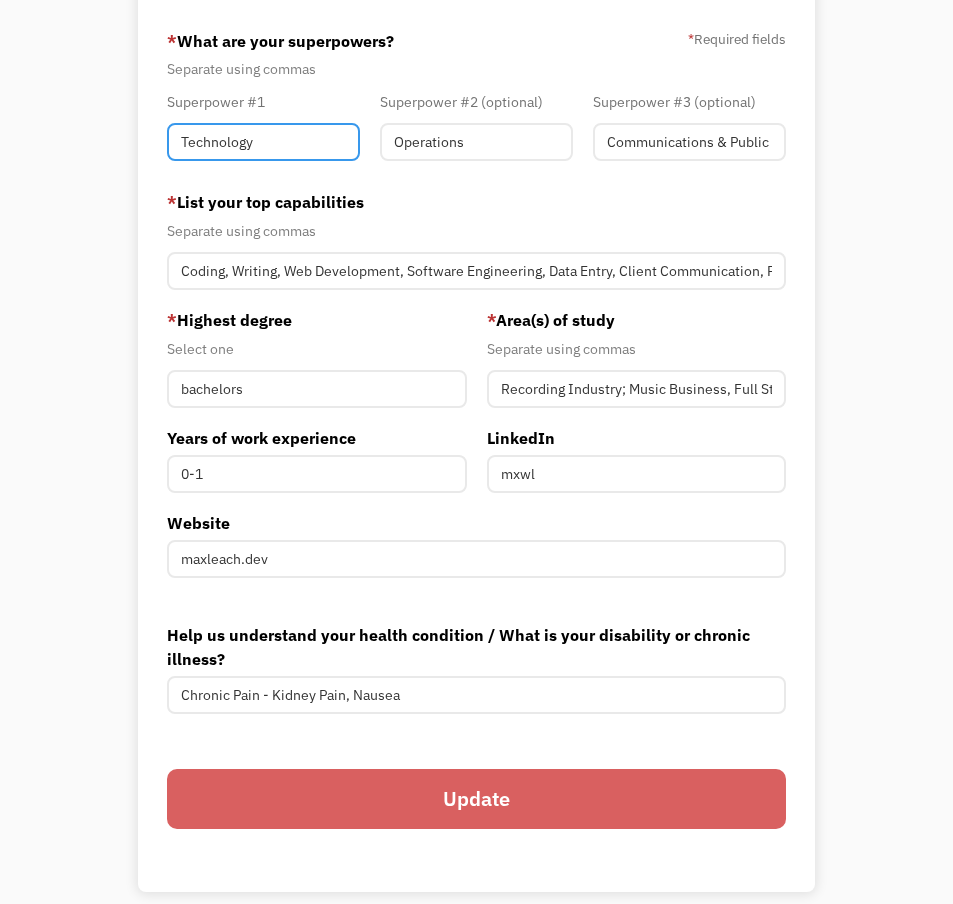 type on "Technology" 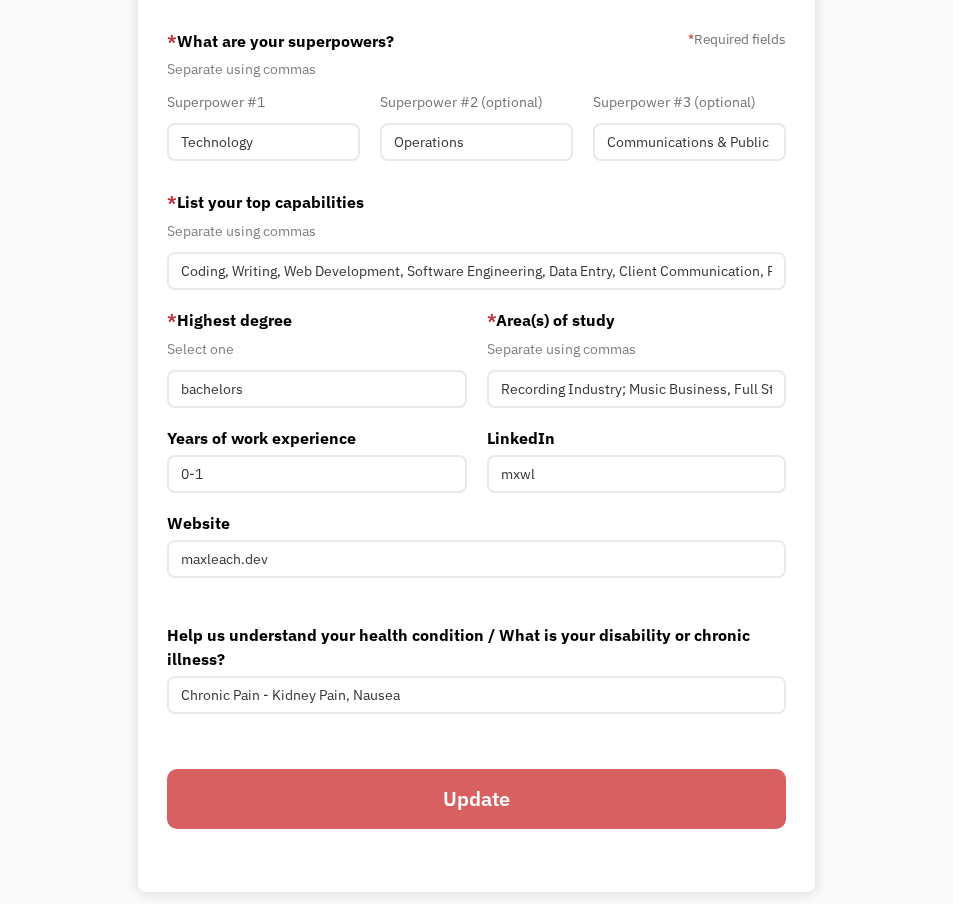 click on "* List your top capabilities" at bounding box center (477, 202) 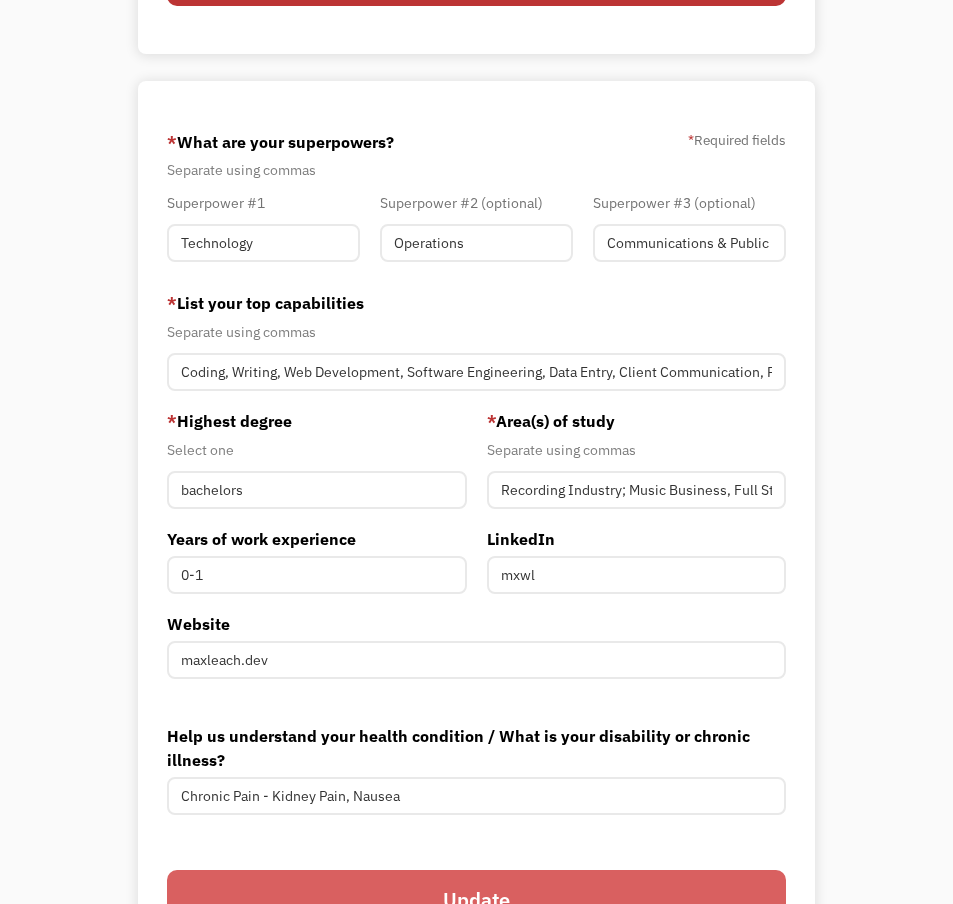 scroll, scrollTop: 430, scrollLeft: 0, axis: vertical 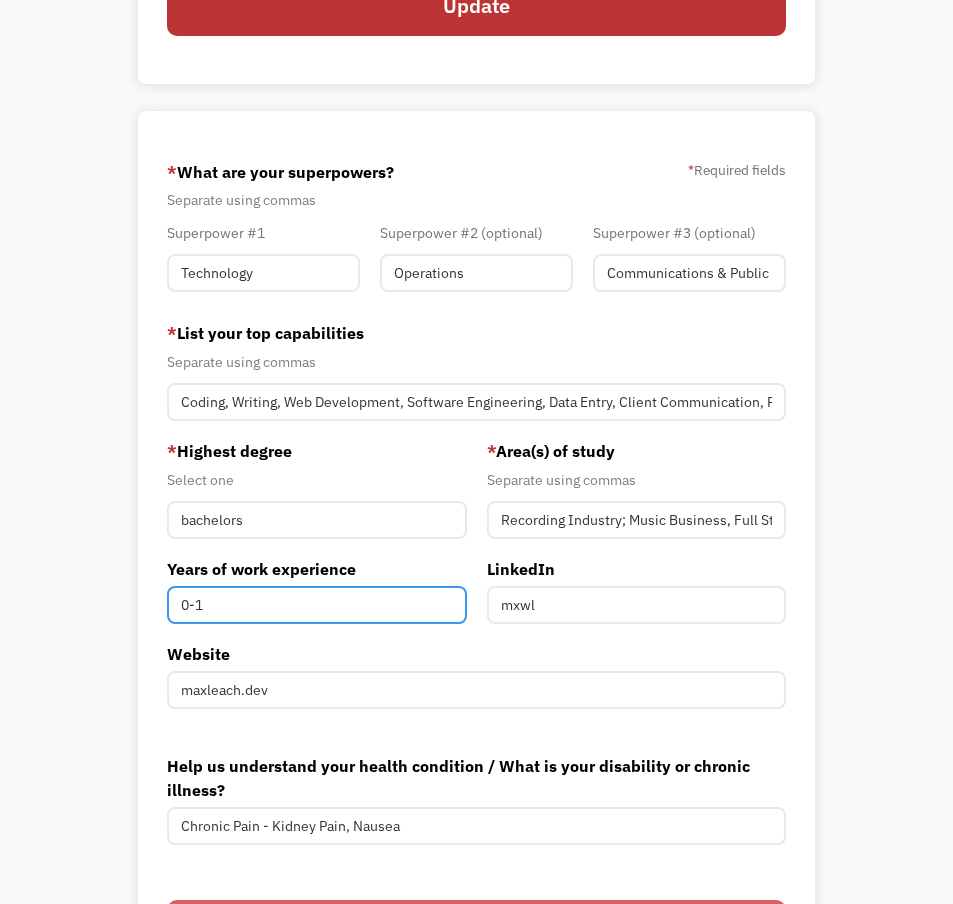 click on "0-1" at bounding box center [317, 605] 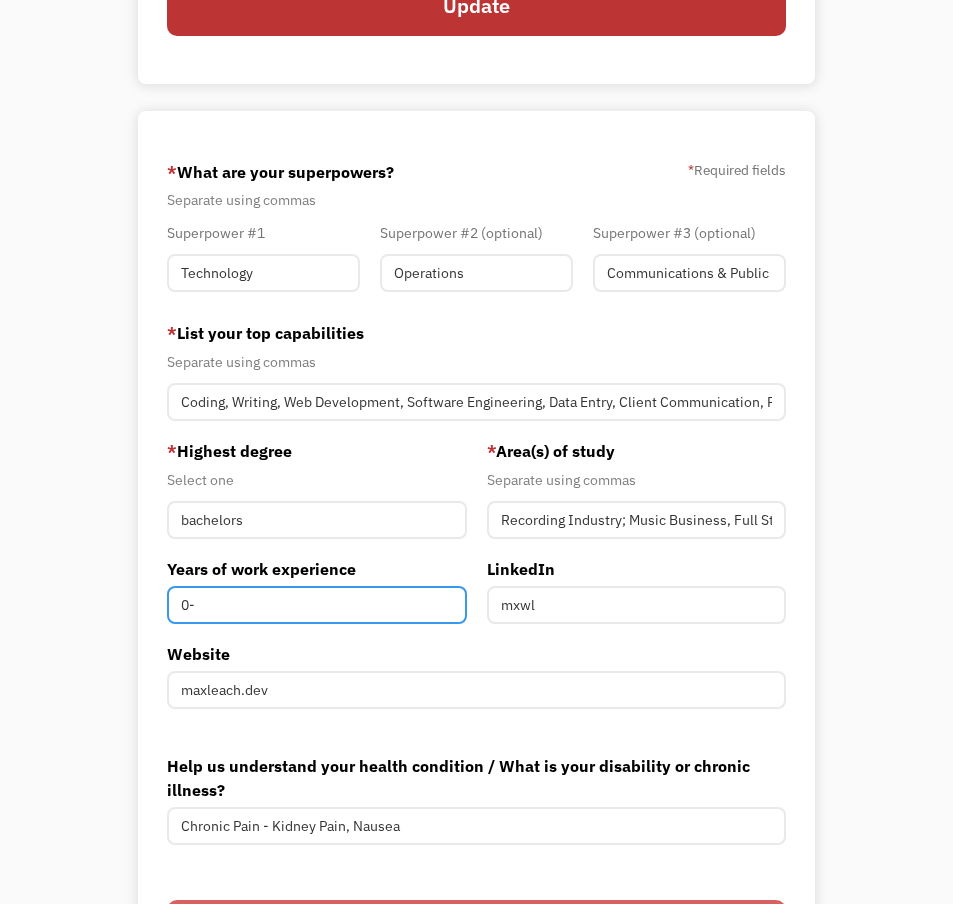 type on "0" 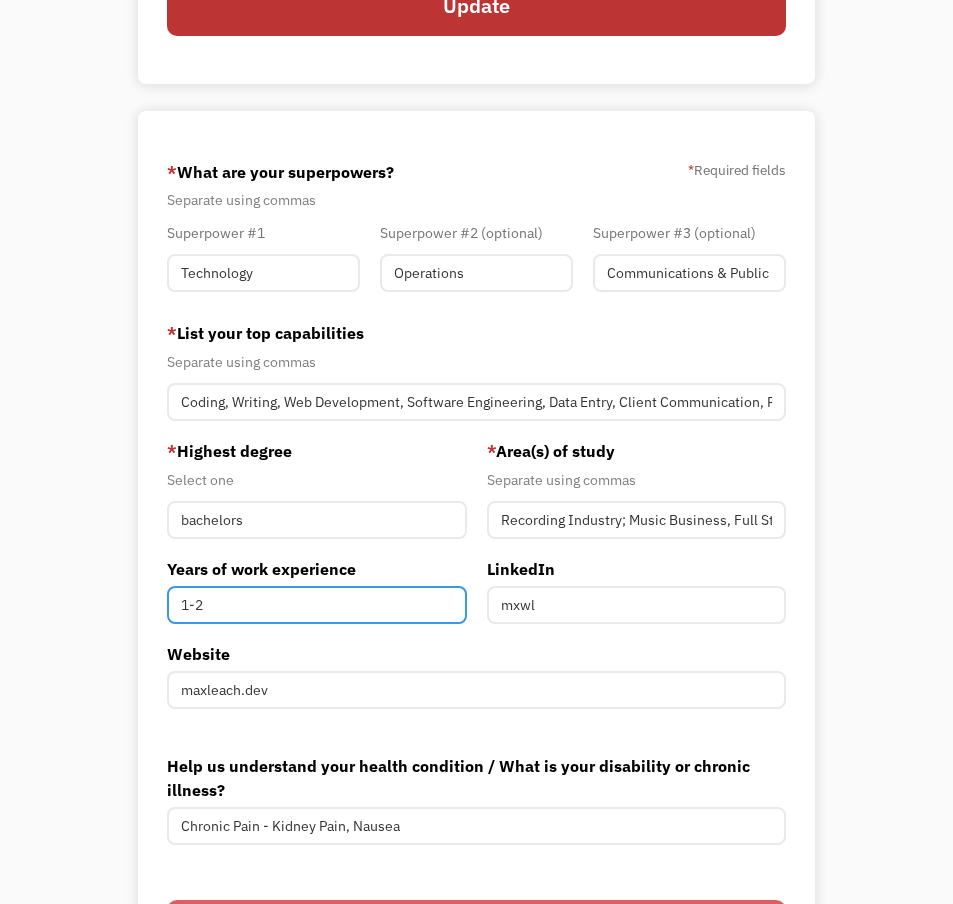 type on "1-2" 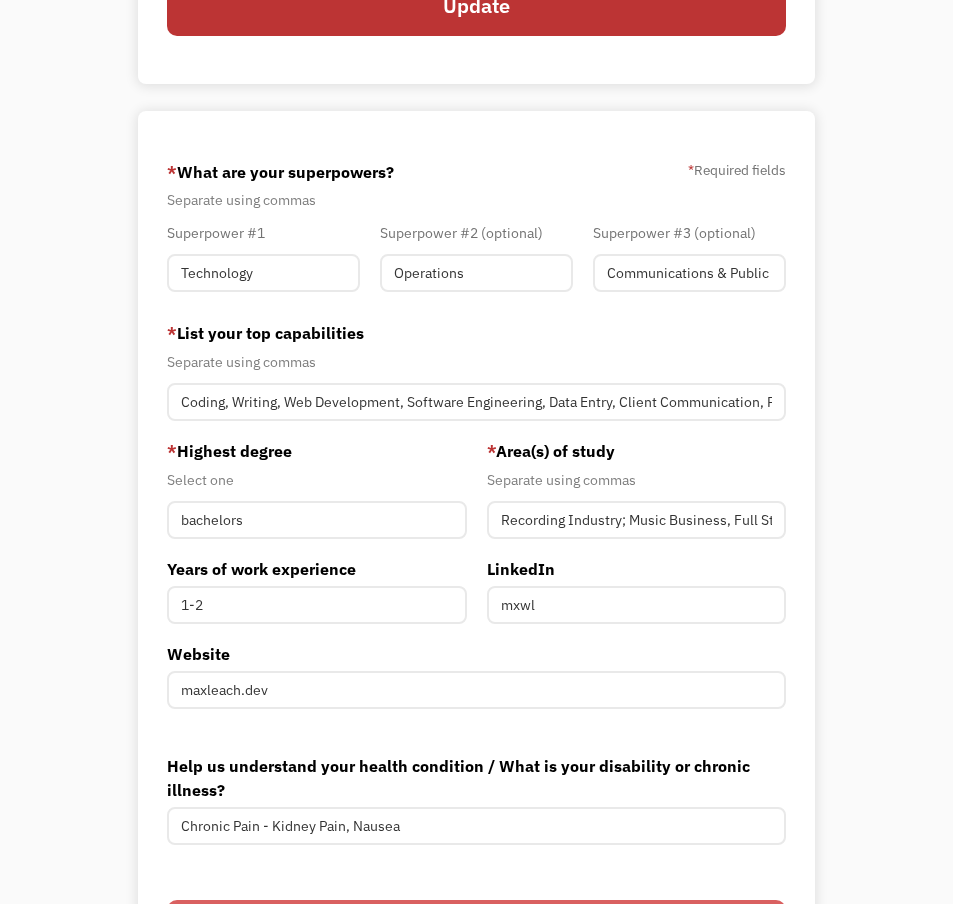 click on "Website" at bounding box center (477, 654) 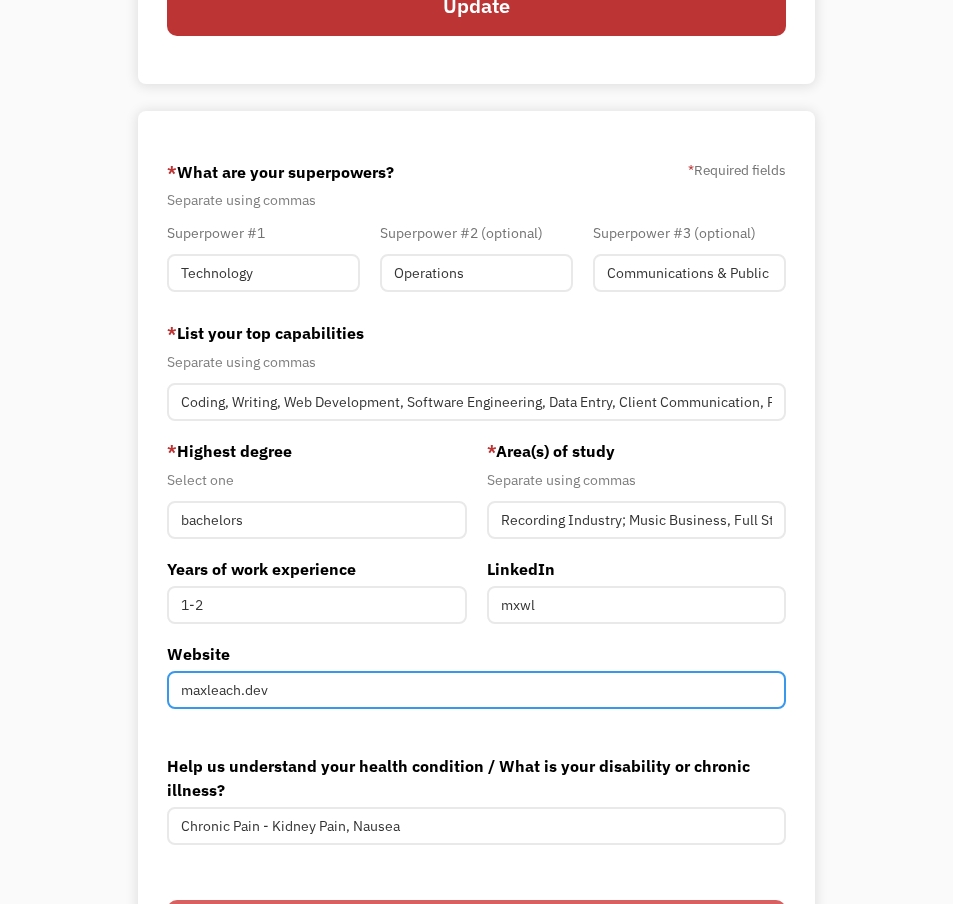 click on "maxleach.dev" at bounding box center (477, 690) 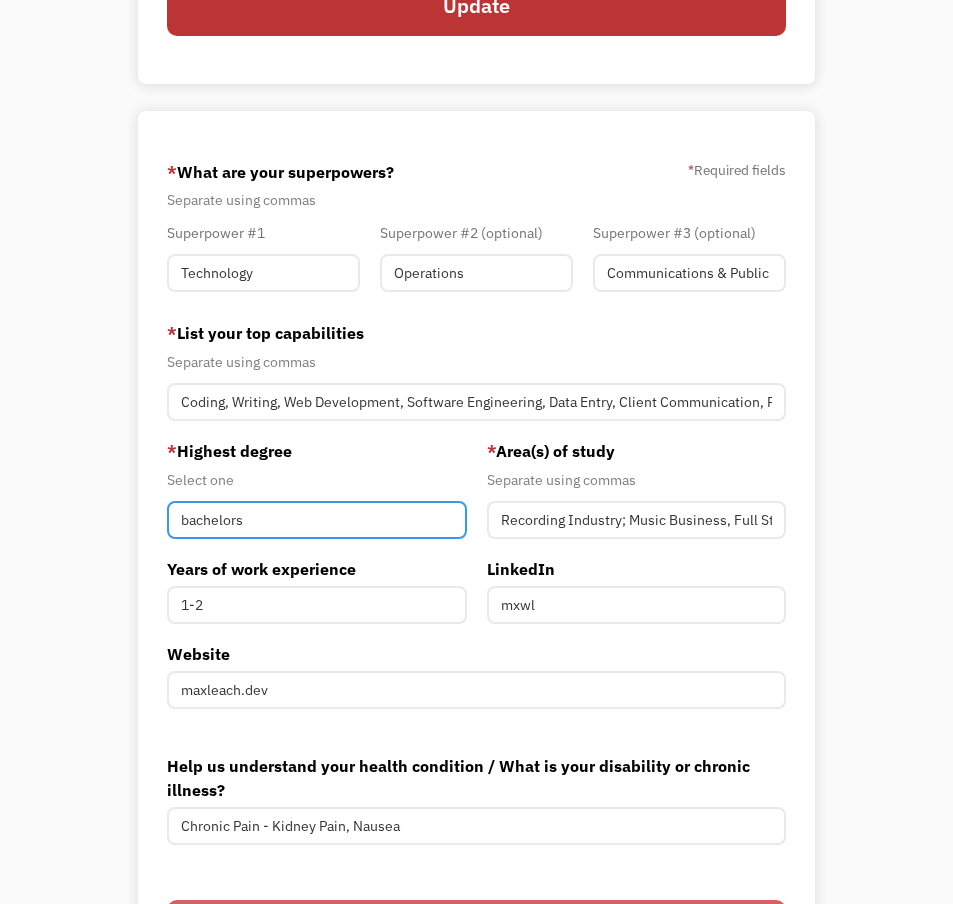 click on "bachelors" at bounding box center [317, 520] 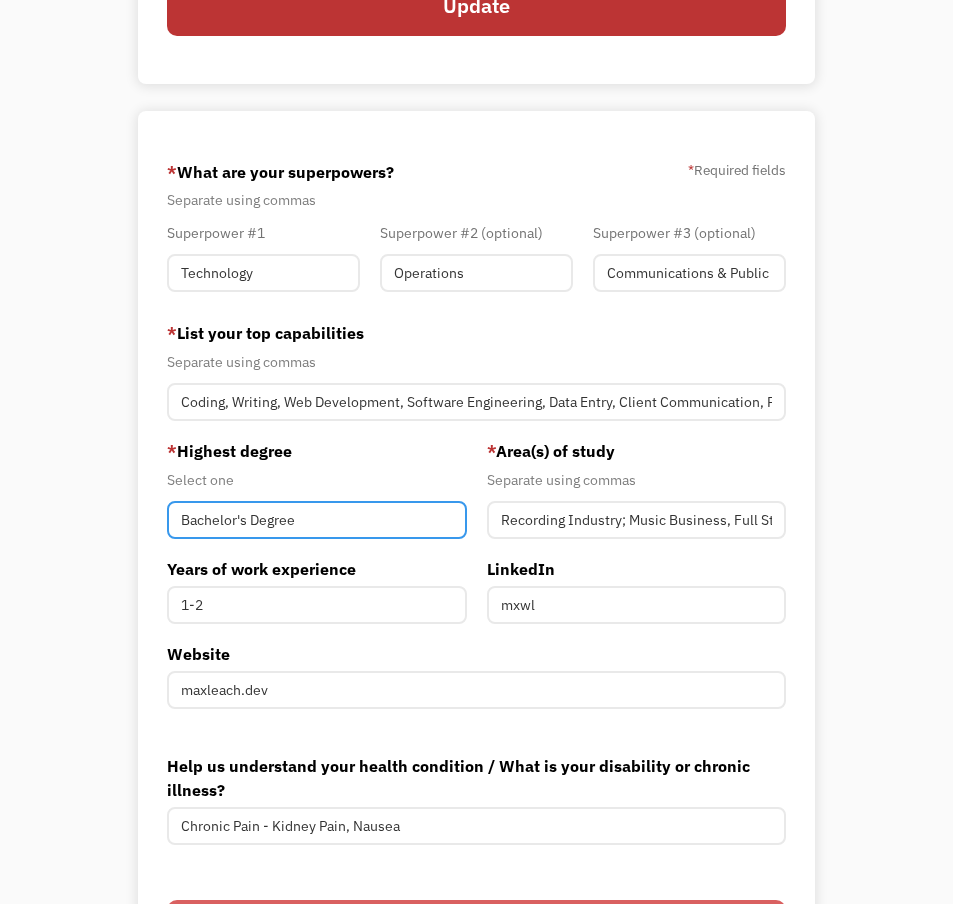type on "Bachelor's Degree" 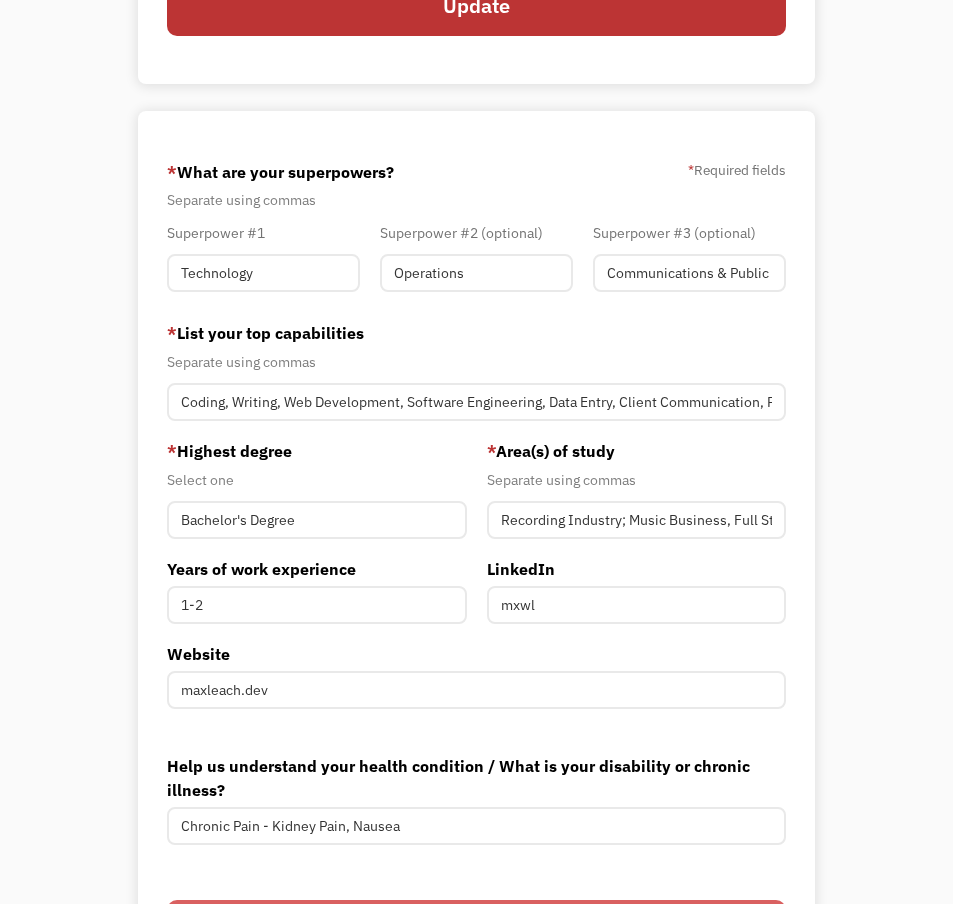 click on "Select one" at bounding box center (317, 480) 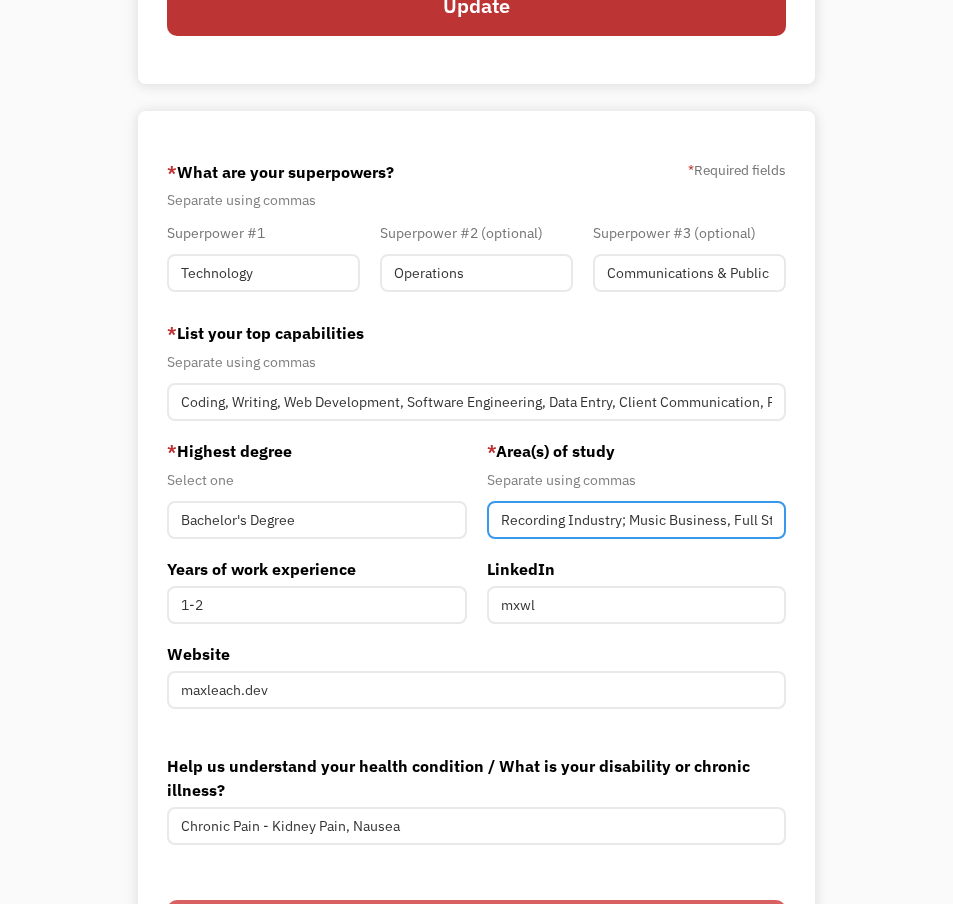 click on "Recording Industry; Music Business, Full Stack Web Development, Sociology" at bounding box center (637, 520) 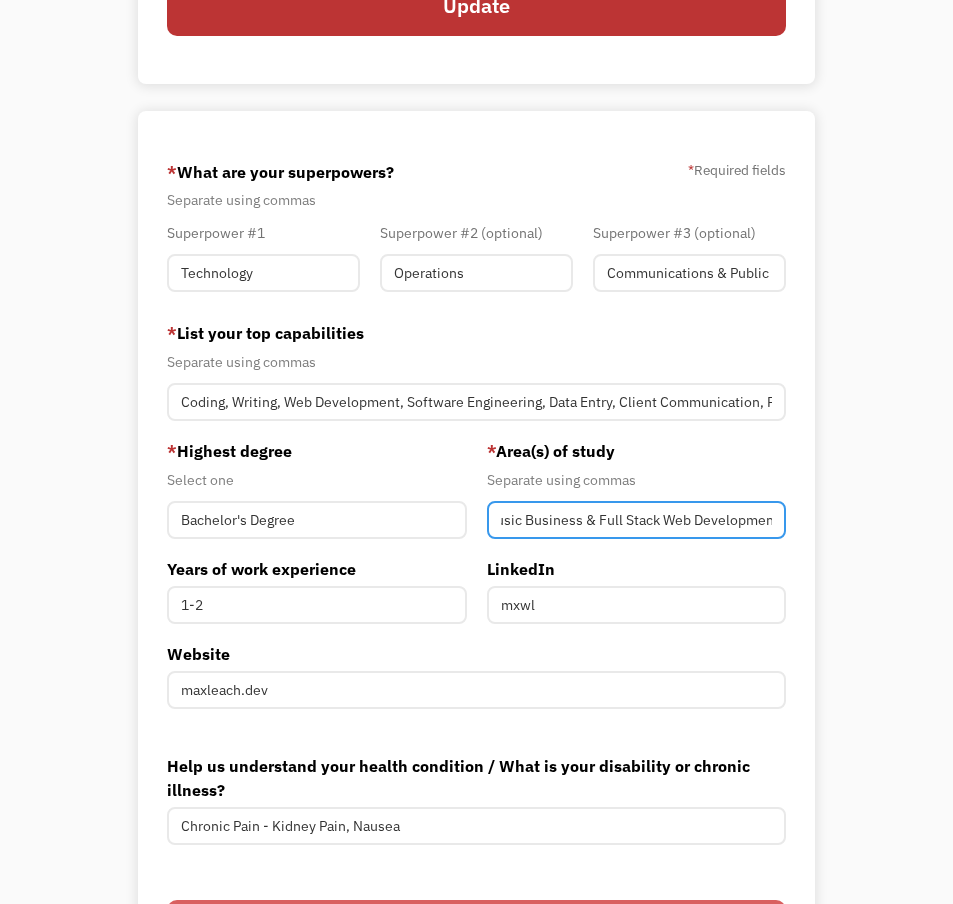 scroll, scrollTop: 0, scrollLeft: 21, axis: horizontal 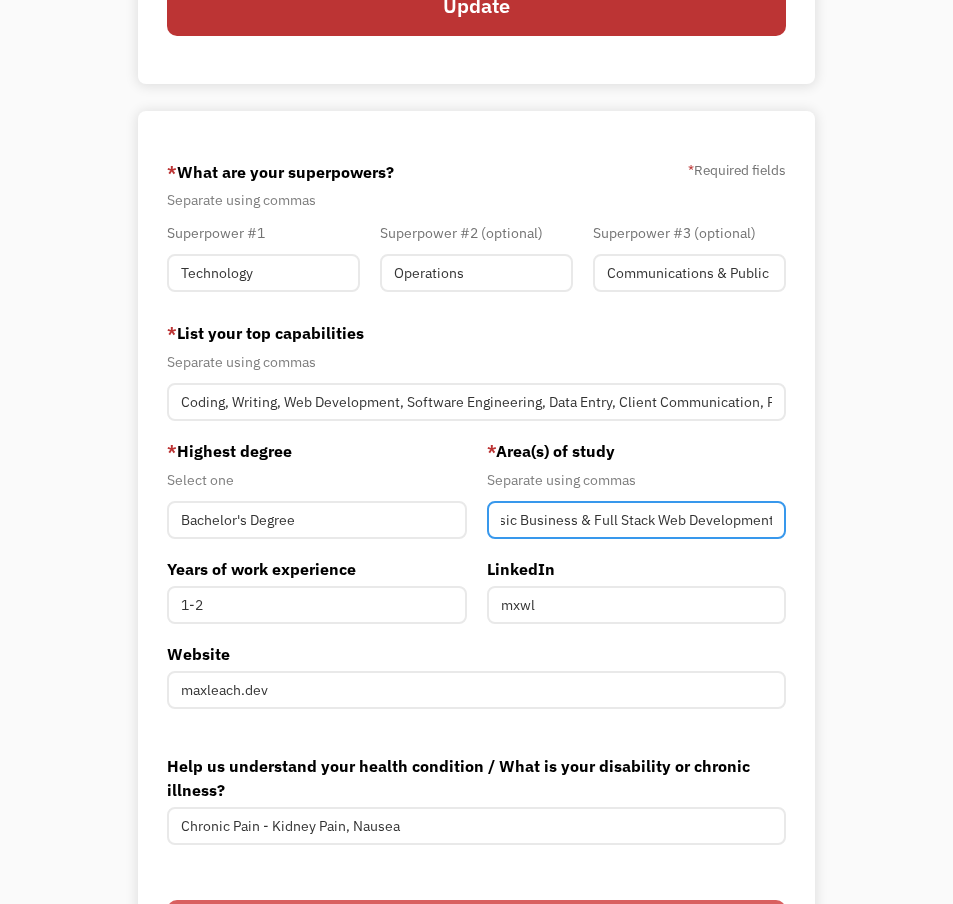 type on "Music Business & Full Stack Web Development" 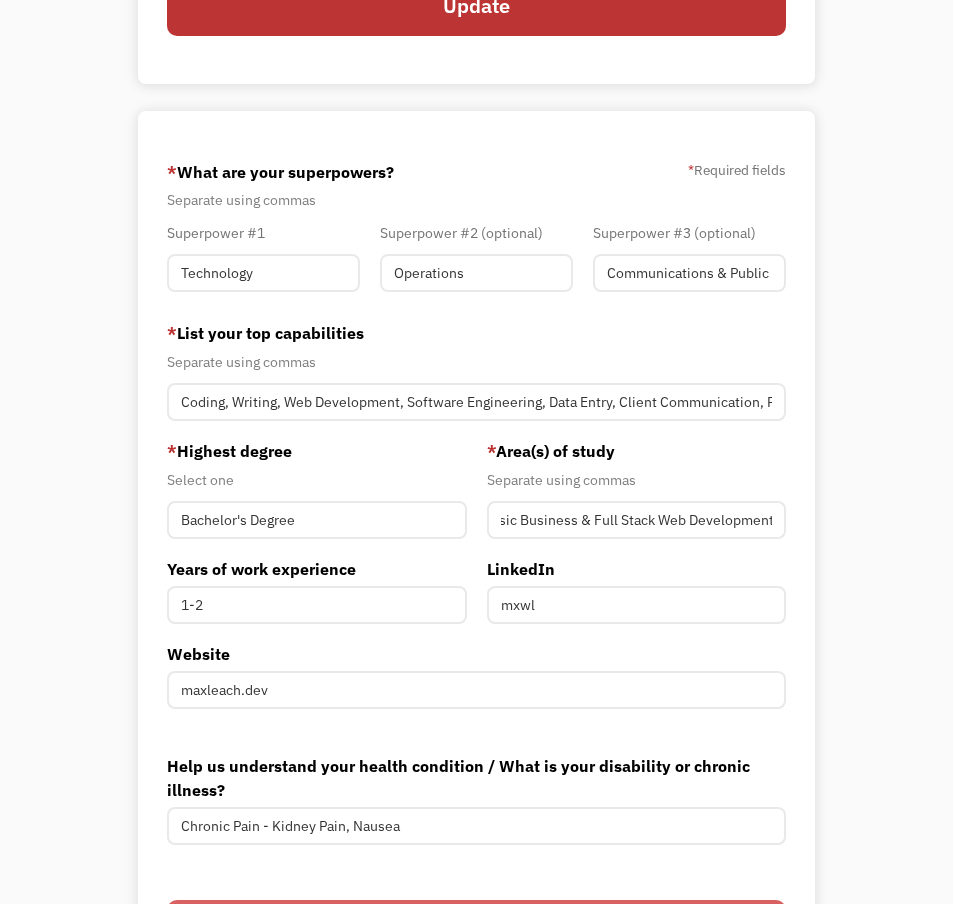click on "LinkedIn" at bounding box center (637, 569) 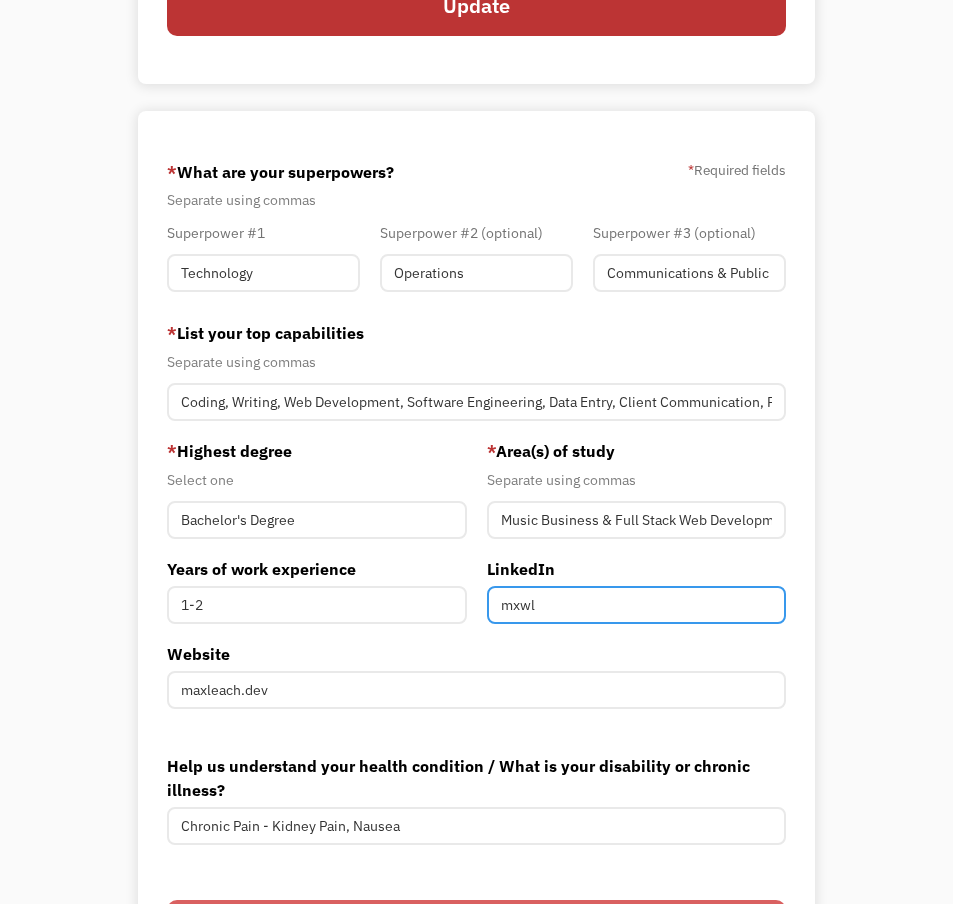 click on "mxwl" at bounding box center (637, 605) 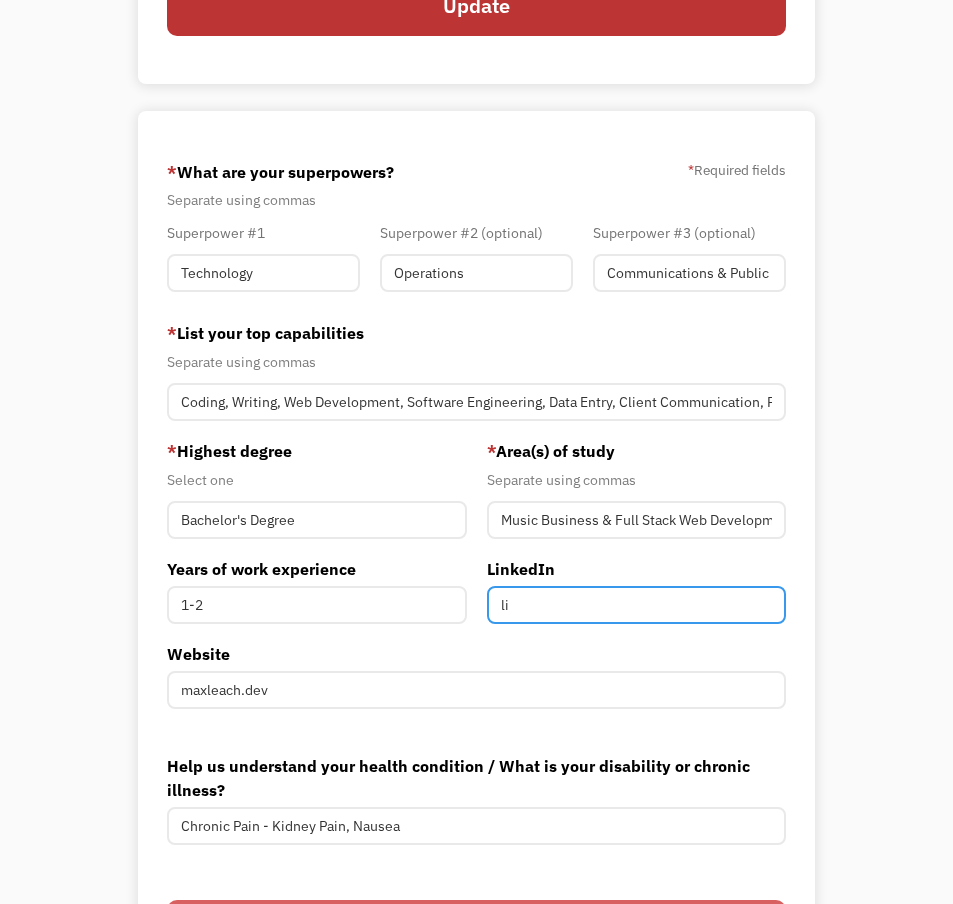 type on "l" 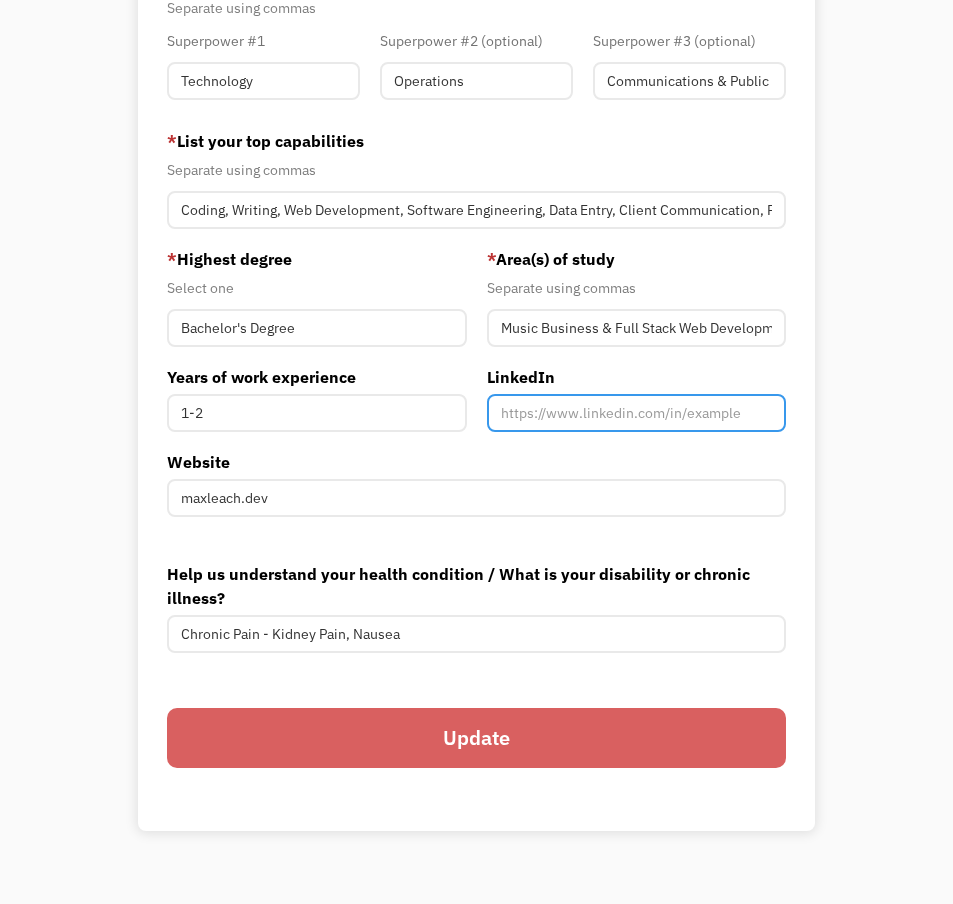 scroll, scrollTop: 627, scrollLeft: 0, axis: vertical 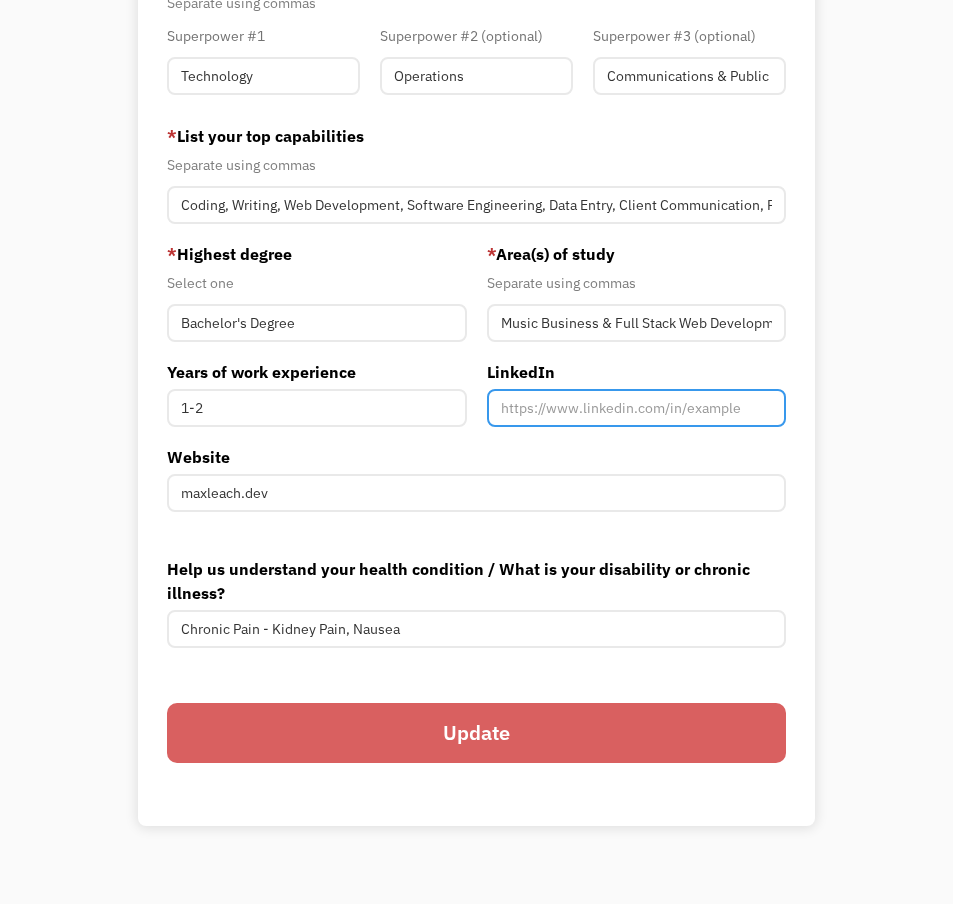 click at bounding box center (637, 408) 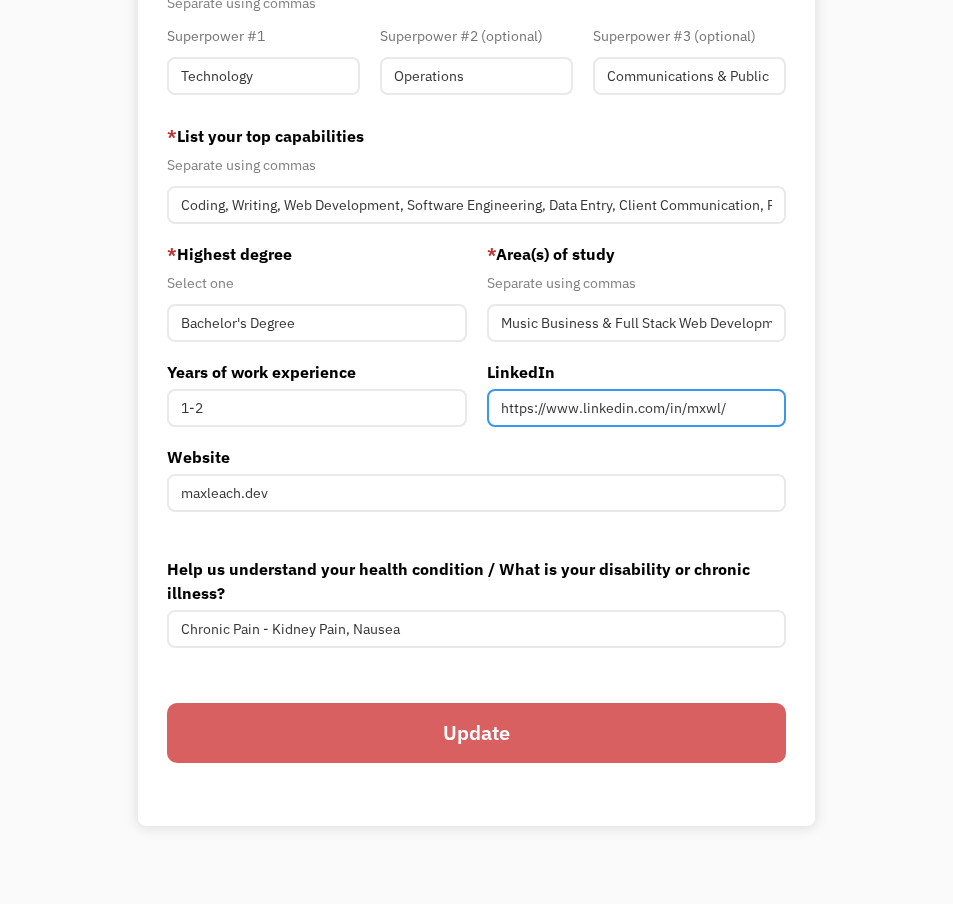 type on "https://www.linkedin.com/in/mxwl/" 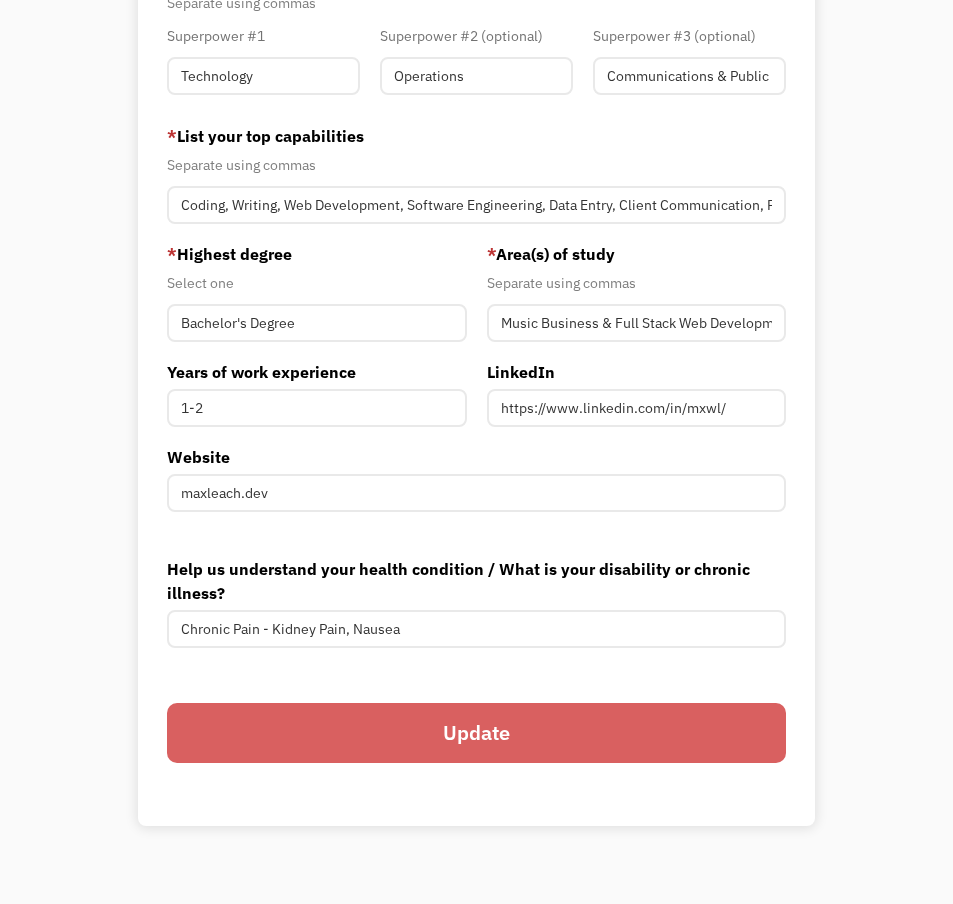 click on "* Area(s) of study Separate using commas Music Business & Full Stack Web Development LinkedIn https://www.linkedin.com/in/mxwl/" at bounding box center [637, 343] 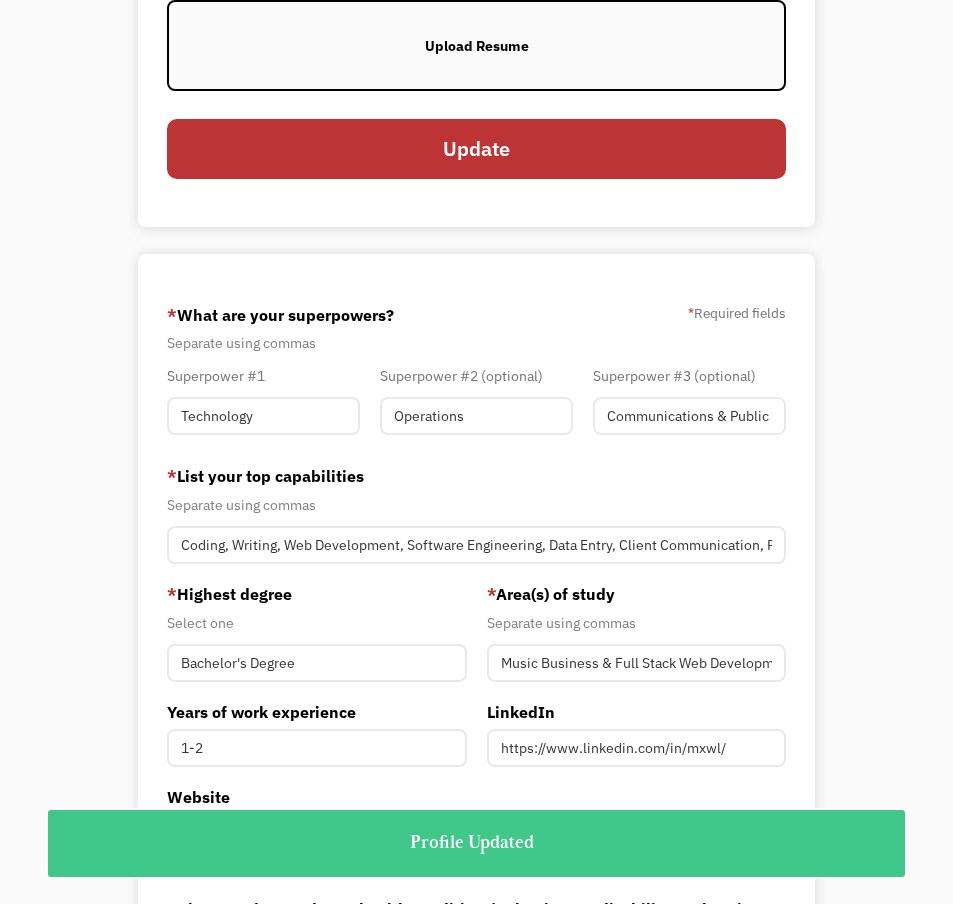 scroll, scrollTop: 0, scrollLeft: 0, axis: both 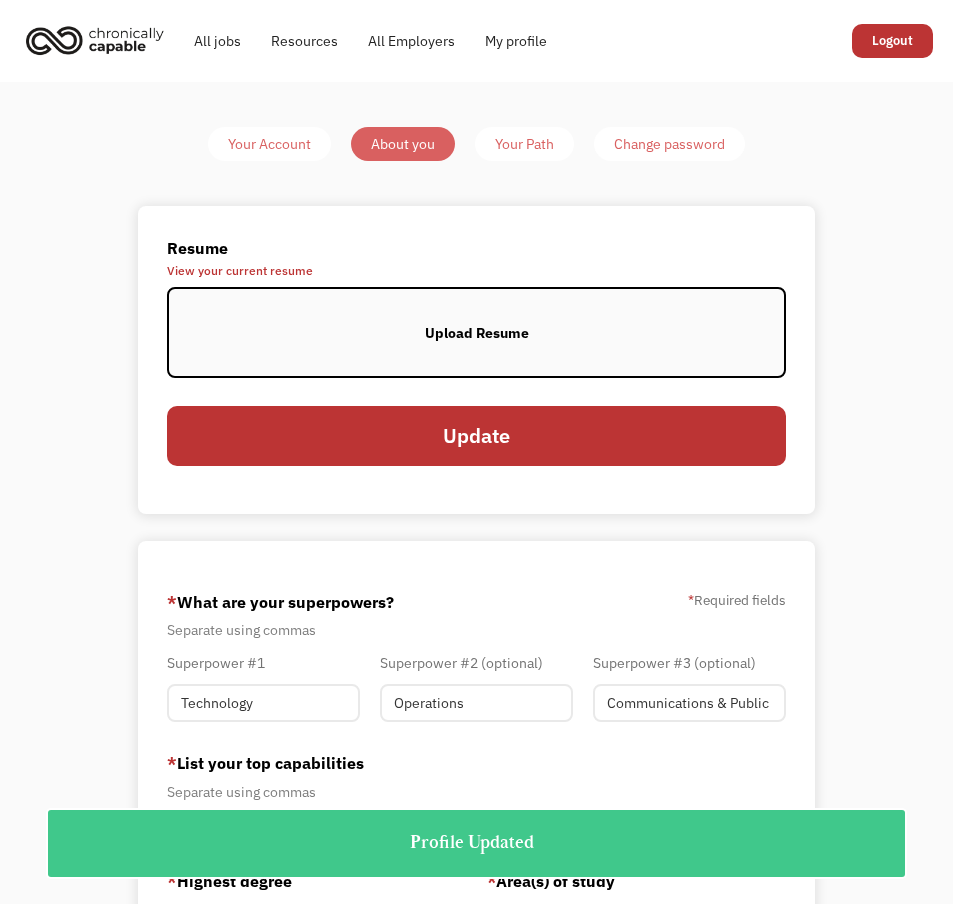 click on "Upload Resume" at bounding box center (477, 332) 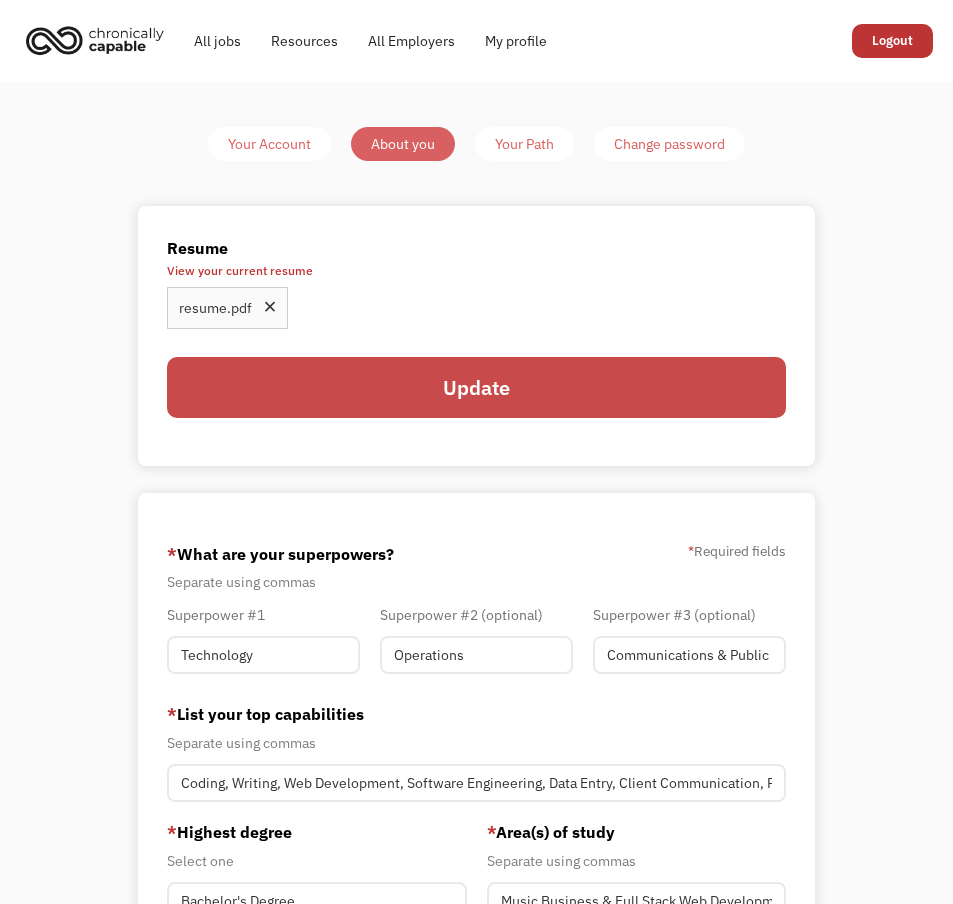 click on "Update" at bounding box center (477, 387) 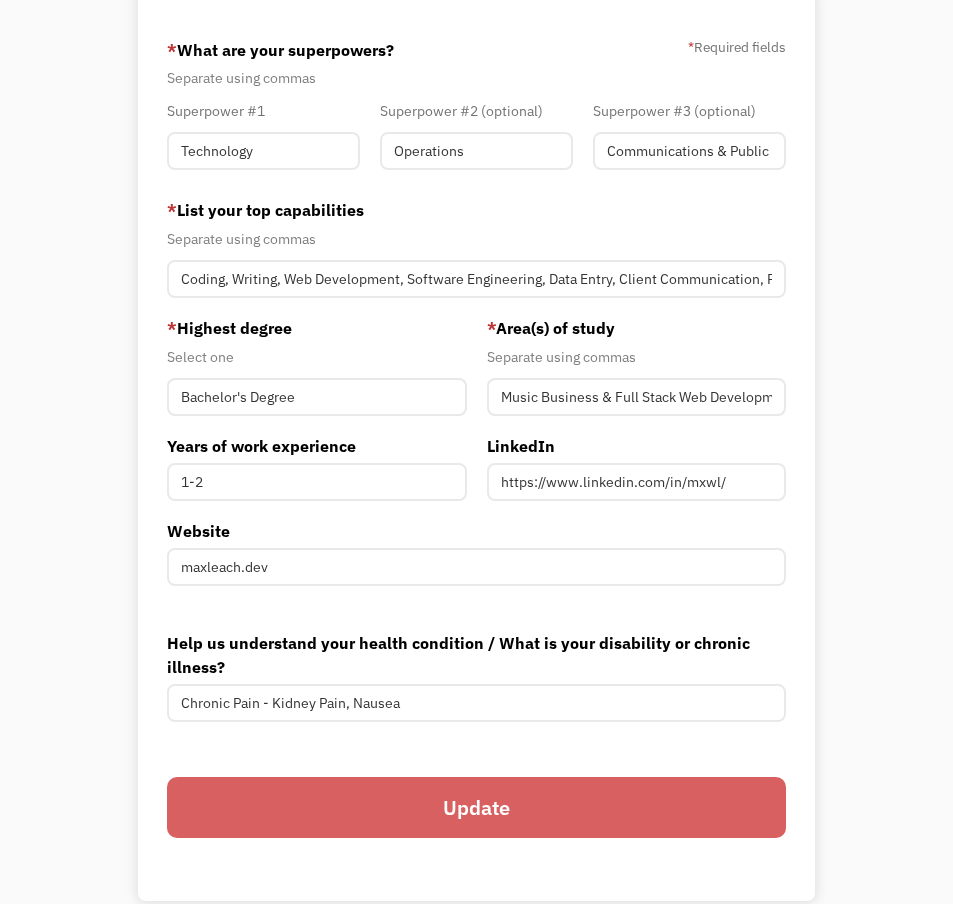 scroll, scrollTop: 7, scrollLeft: 0, axis: vertical 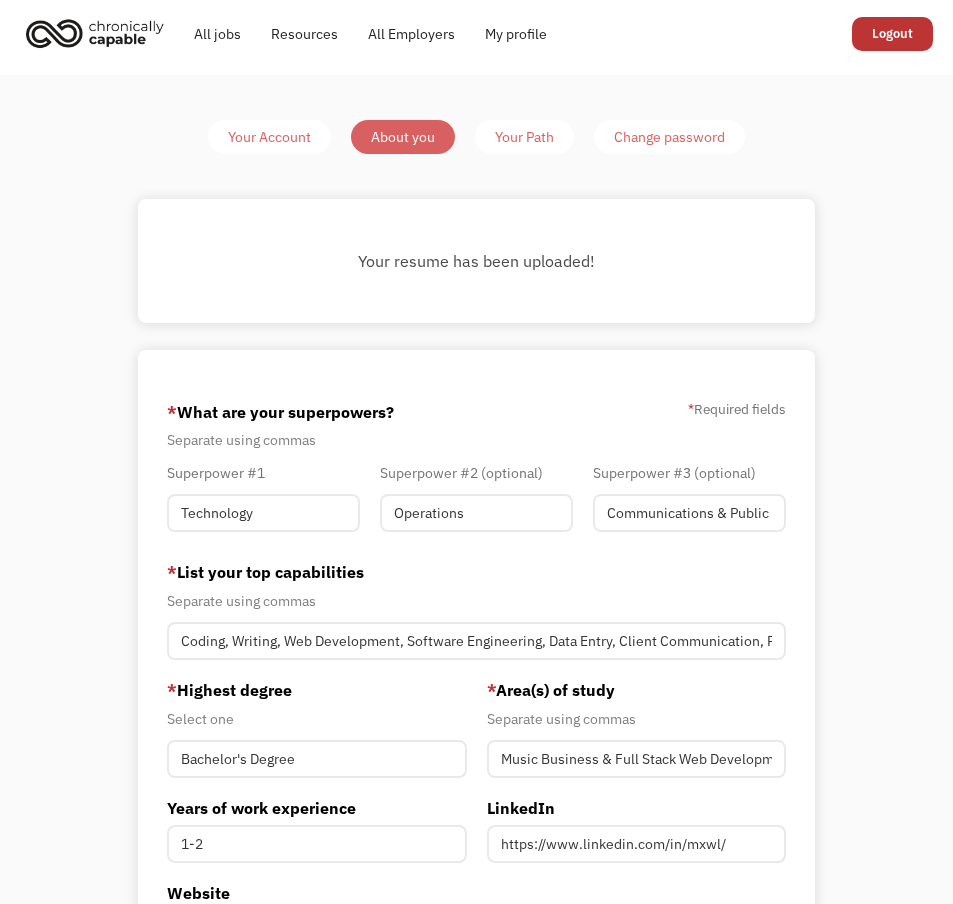 click on "Your Path" at bounding box center [524, 137] 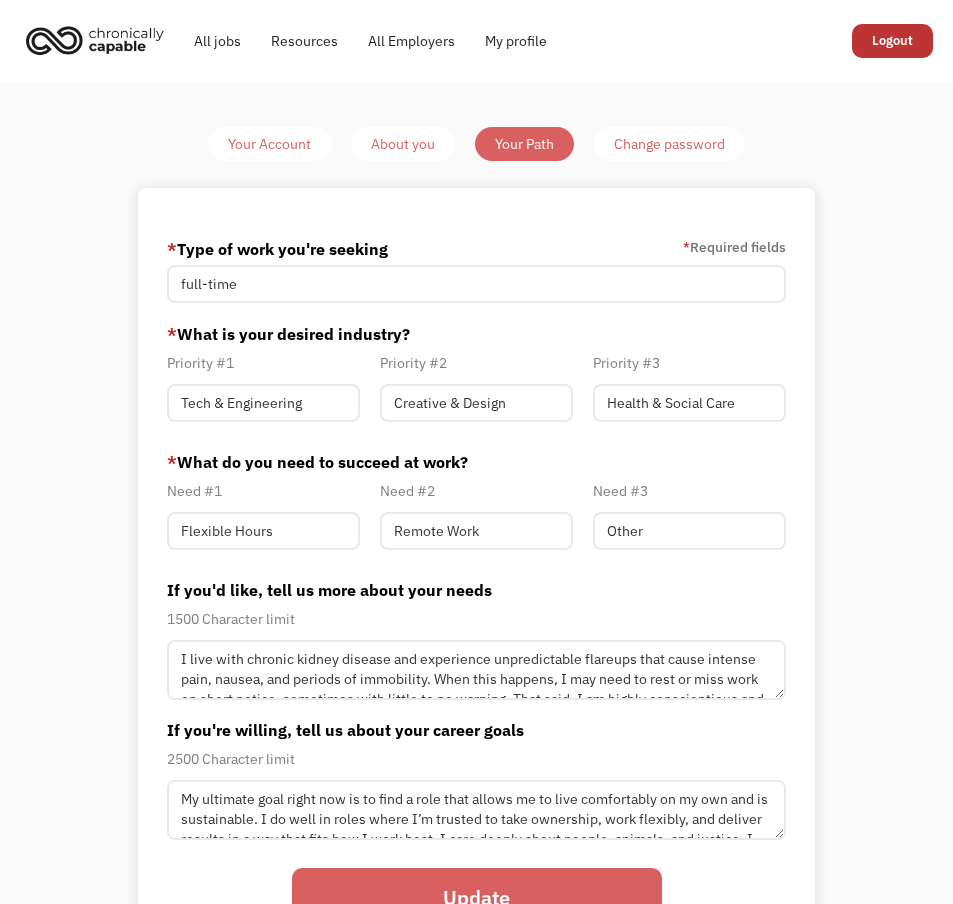 scroll, scrollTop: 0, scrollLeft: 0, axis: both 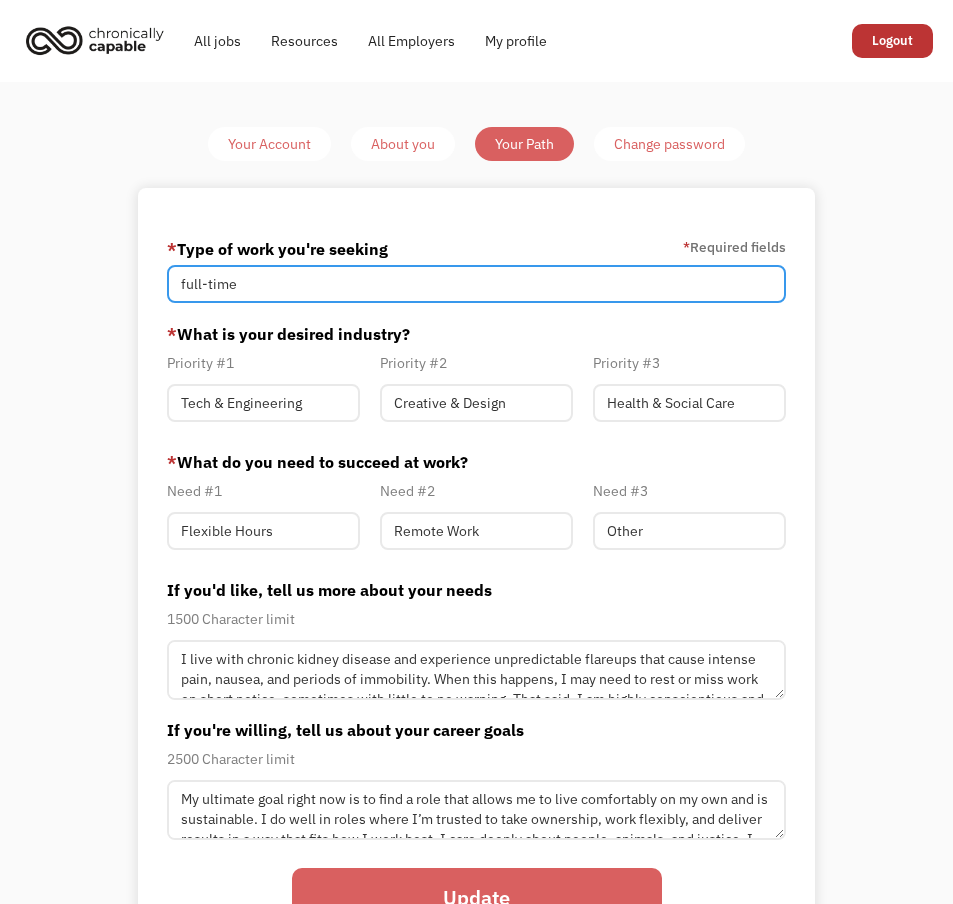 click on "full-time" at bounding box center [477, 284] 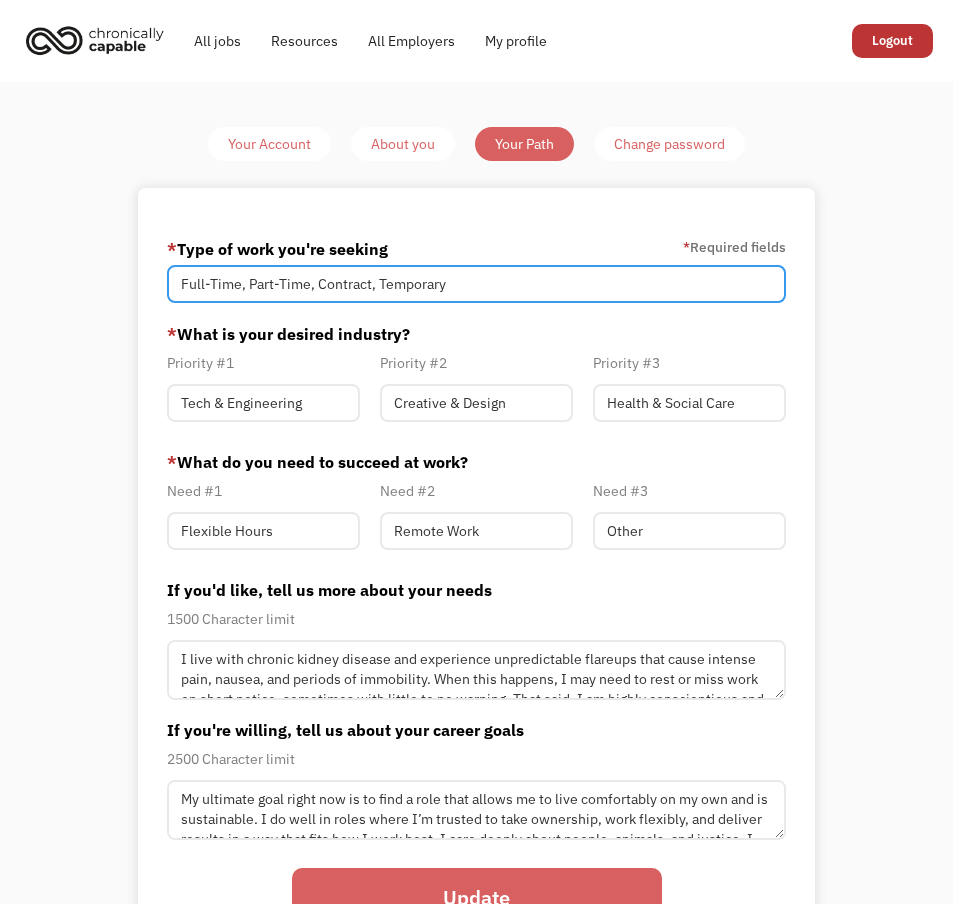 type on "Full-Time, Part-Time, Contract, Temporary" 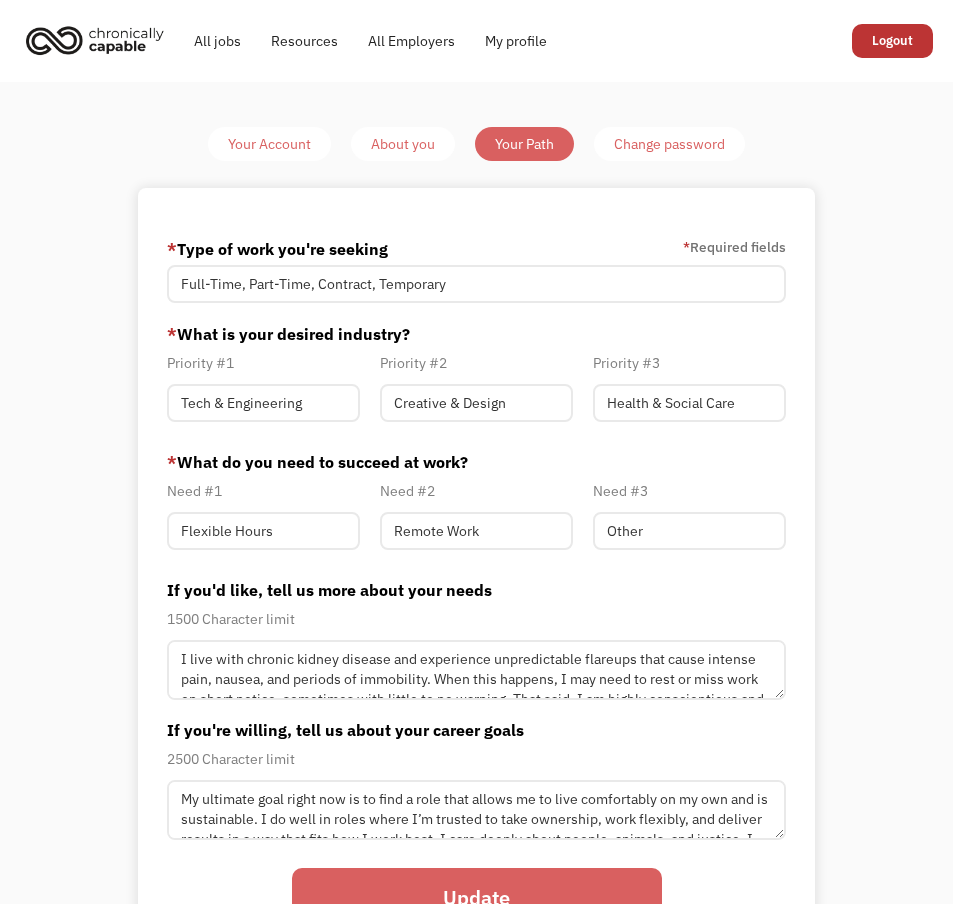 click on "* Type of work you're seeking" at bounding box center (277, 249) 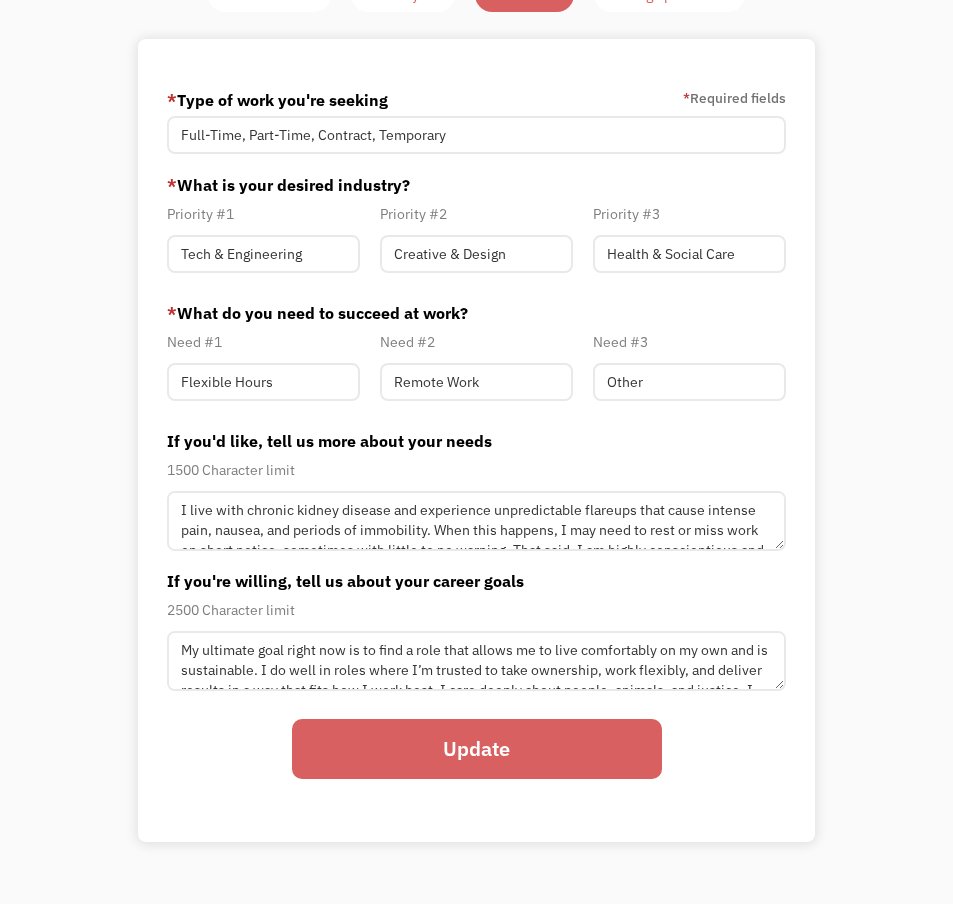 scroll, scrollTop: 151, scrollLeft: 0, axis: vertical 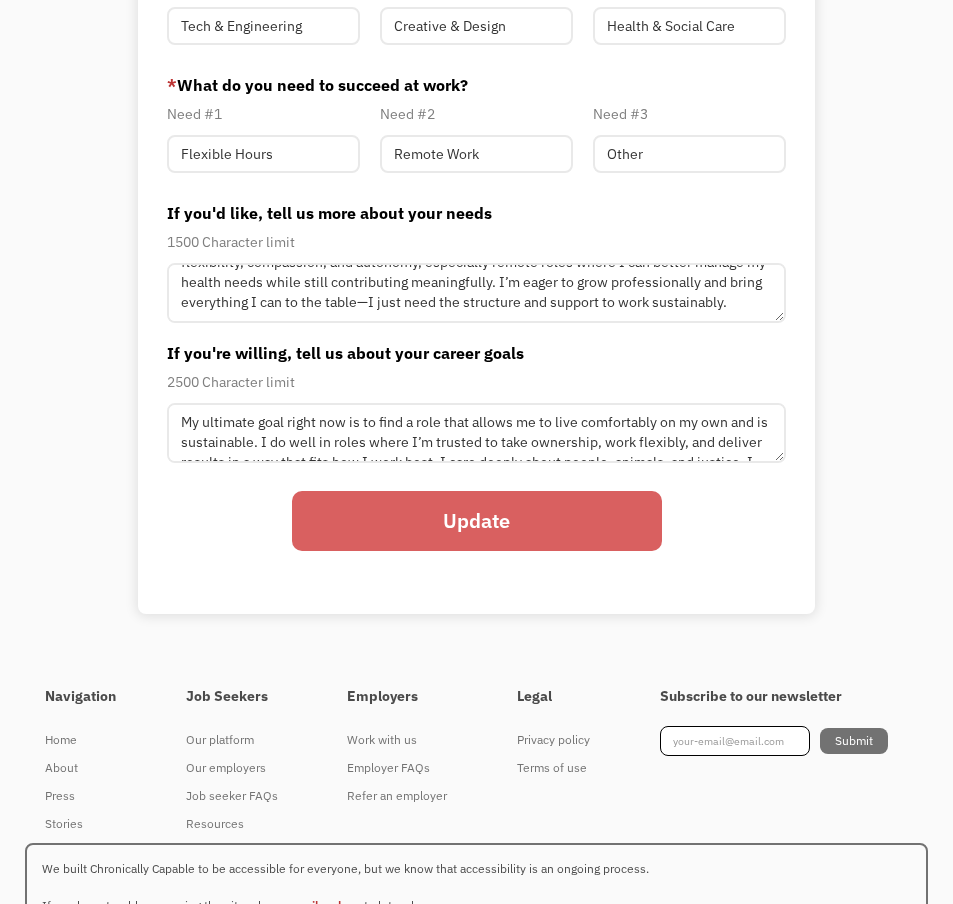 click on "Update" at bounding box center [477, 521] 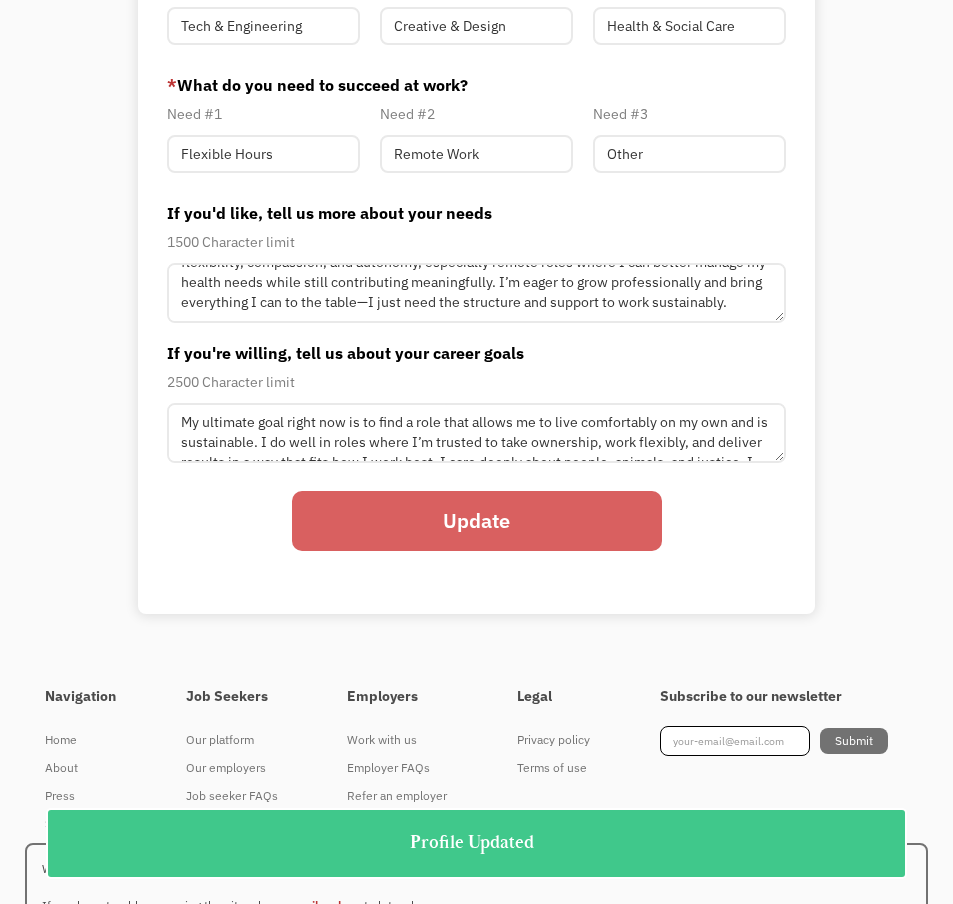 scroll, scrollTop: 0, scrollLeft: 0, axis: both 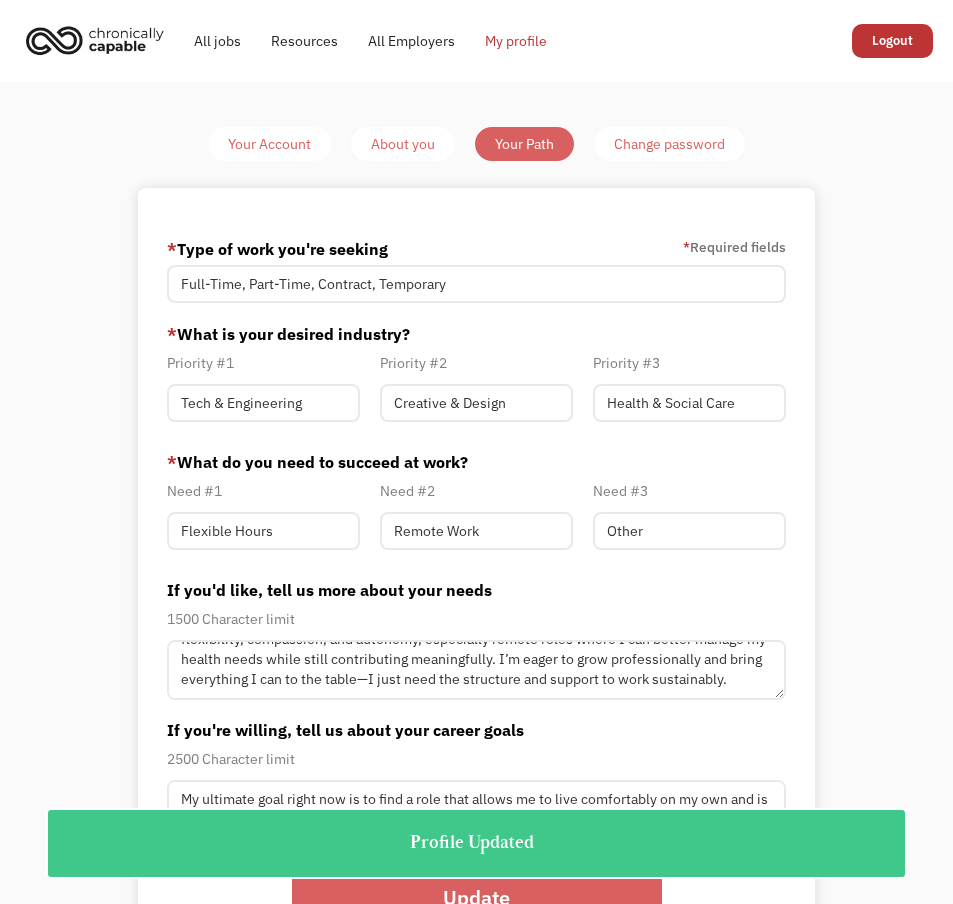 click on "My profile" at bounding box center [516, 41] 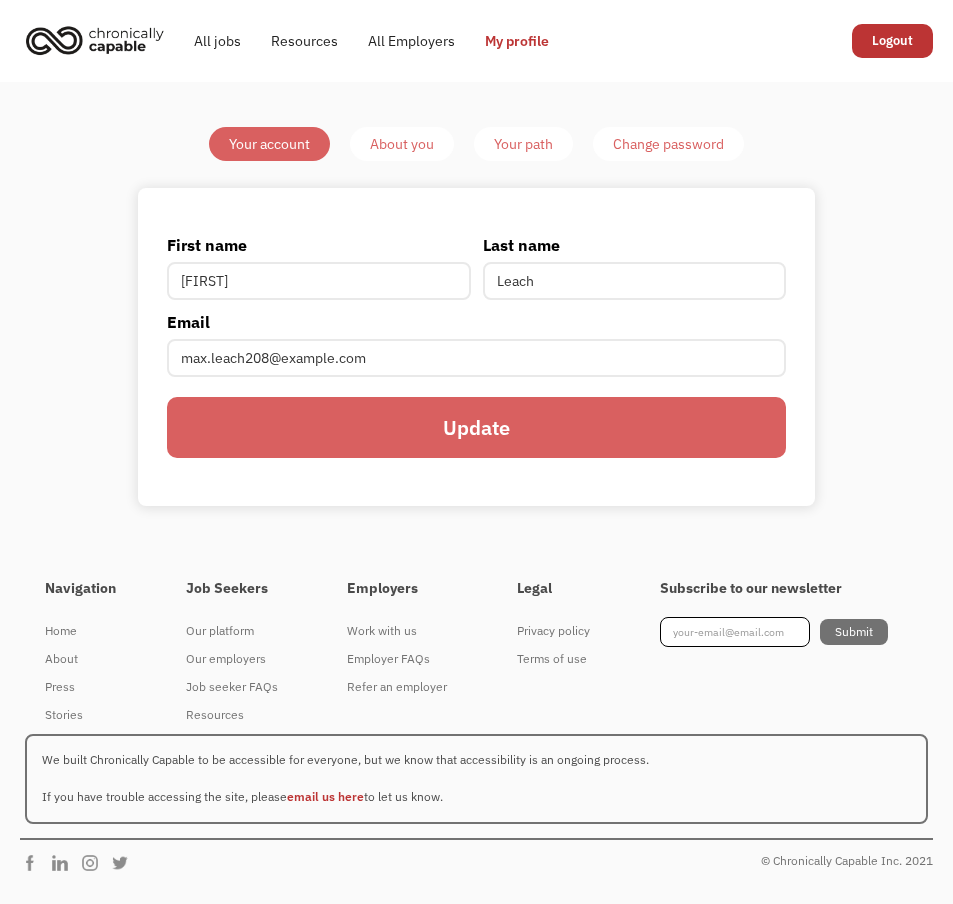 scroll, scrollTop: 0, scrollLeft: 0, axis: both 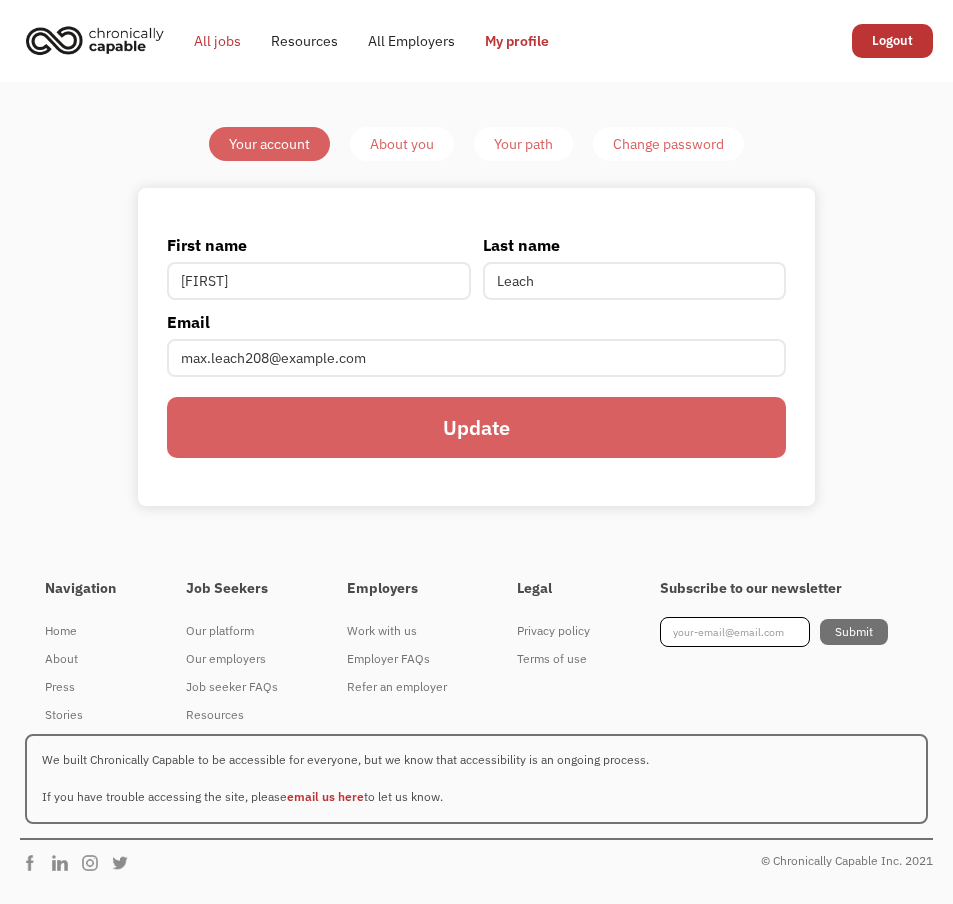 click on "All jobs" at bounding box center [217, 41] 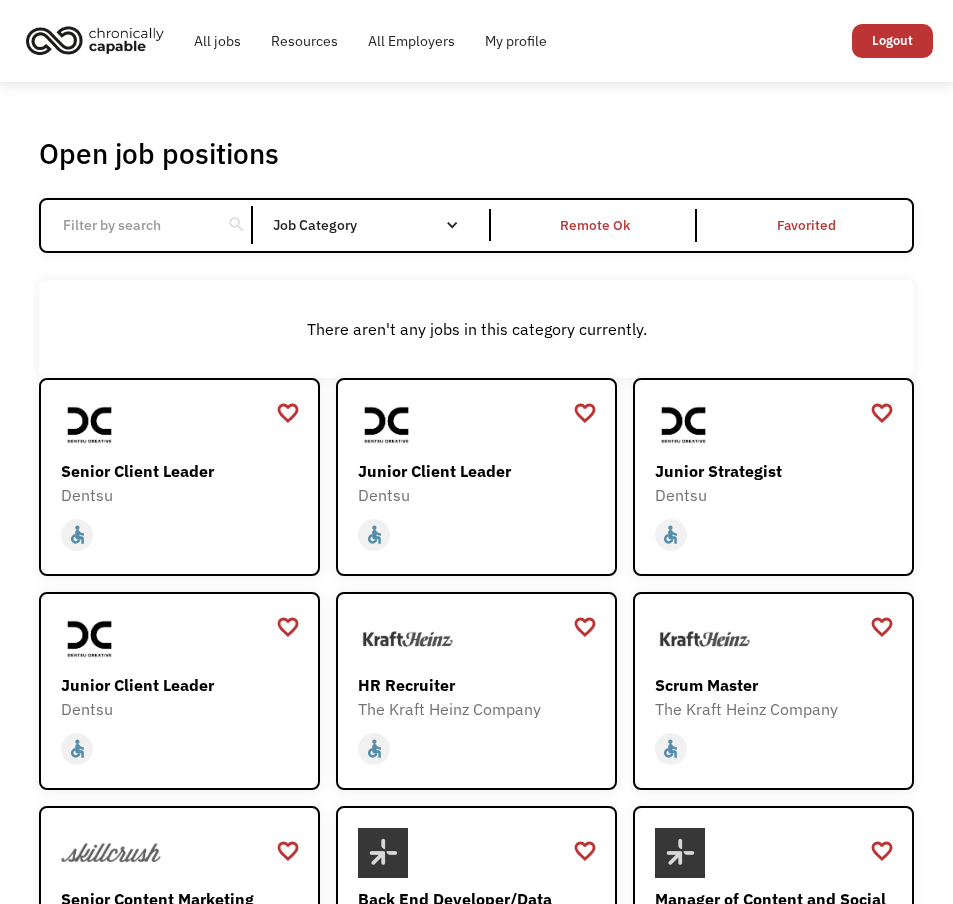 scroll, scrollTop: 0, scrollLeft: 0, axis: both 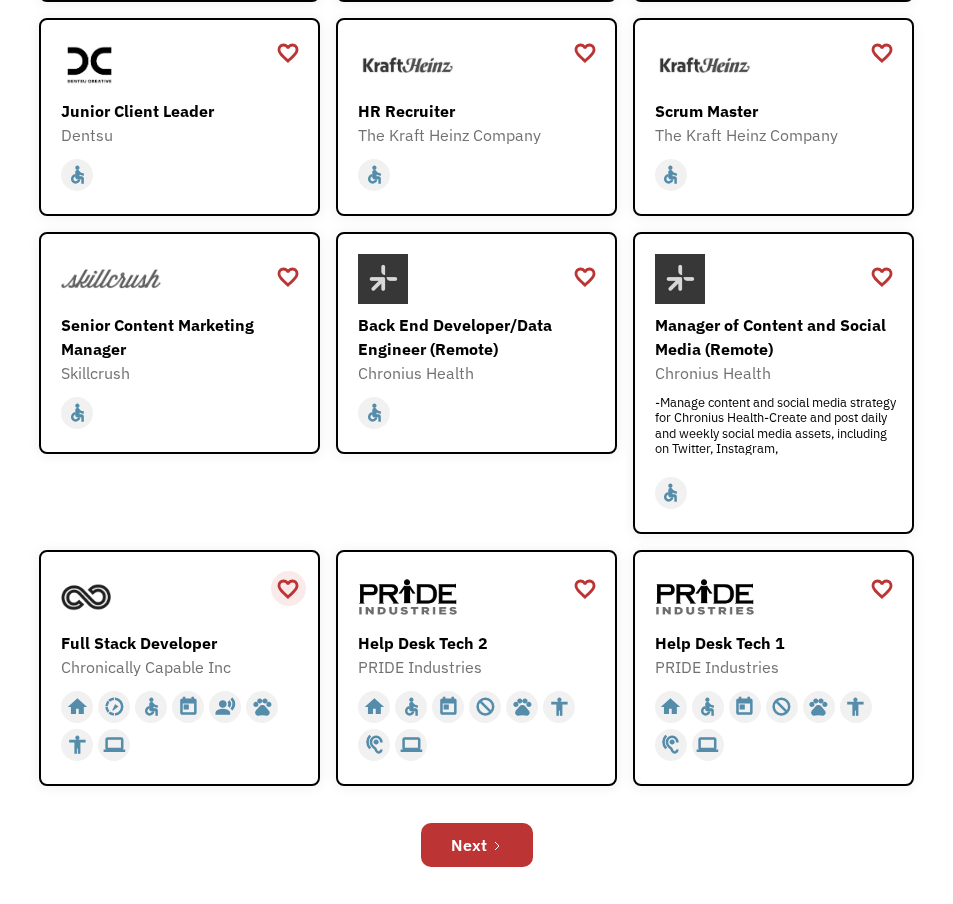 click on "favorite_border" at bounding box center (288, 589) 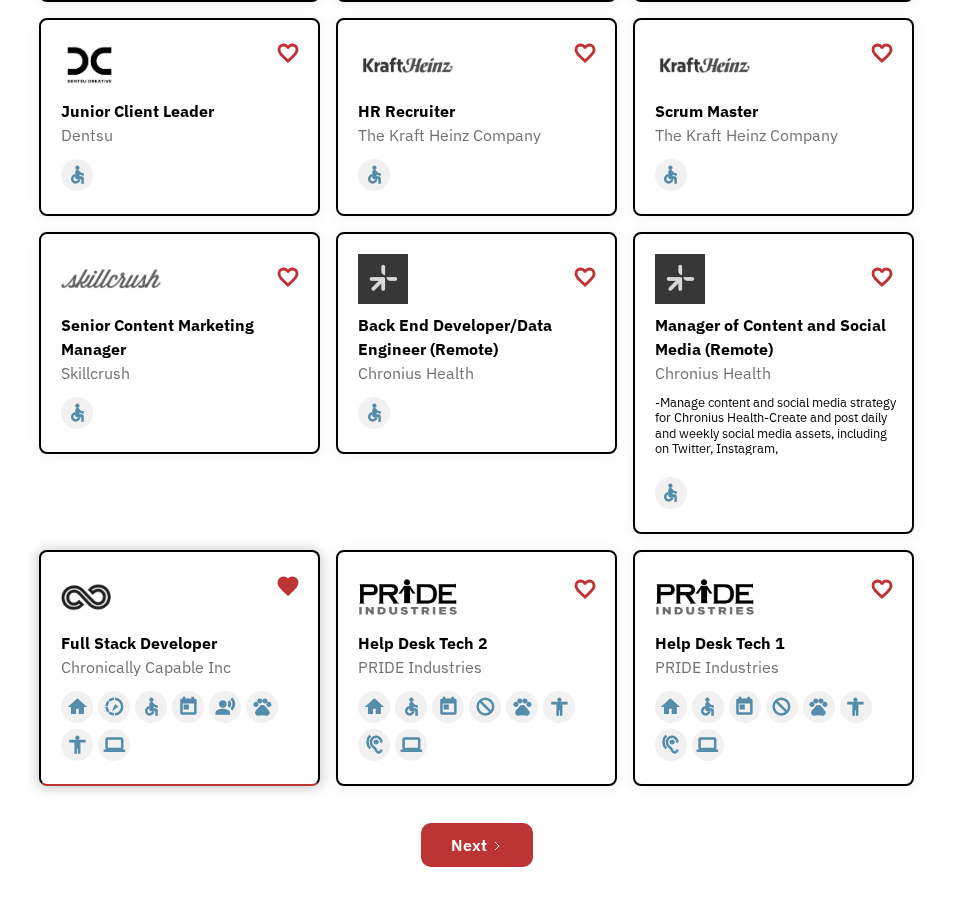 click at bounding box center (182, 597) 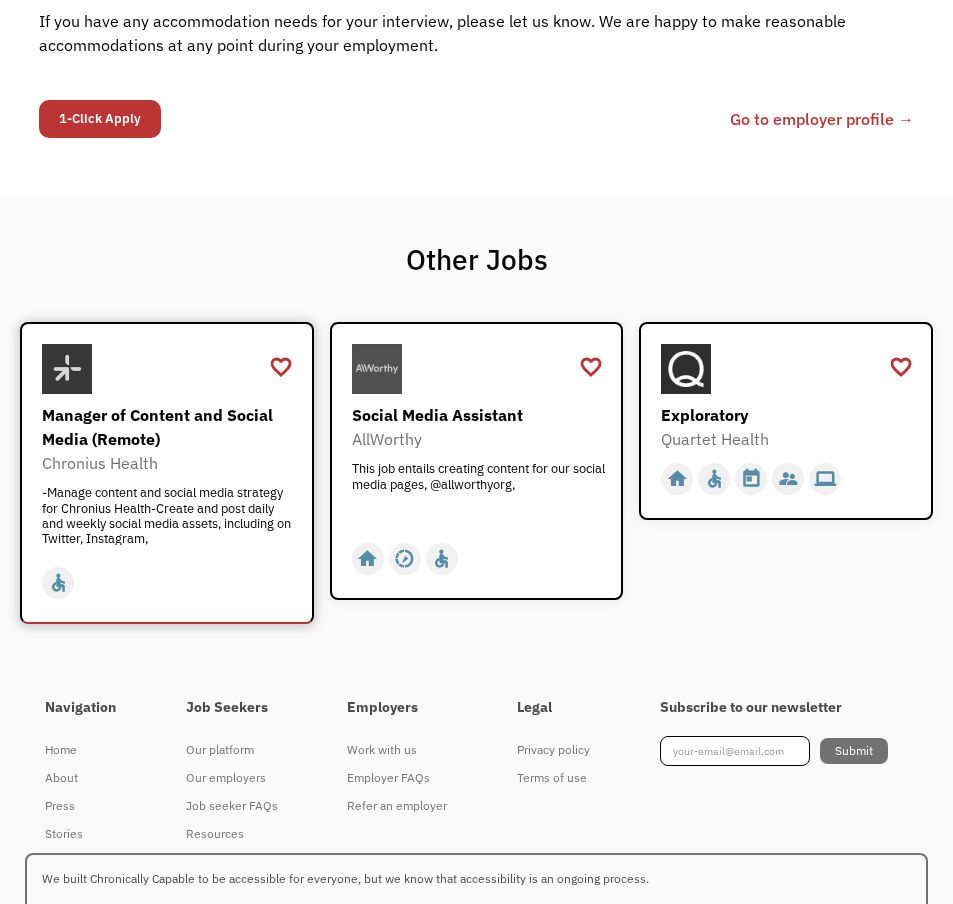 scroll, scrollTop: 2040, scrollLeft: 0, axis: vertical 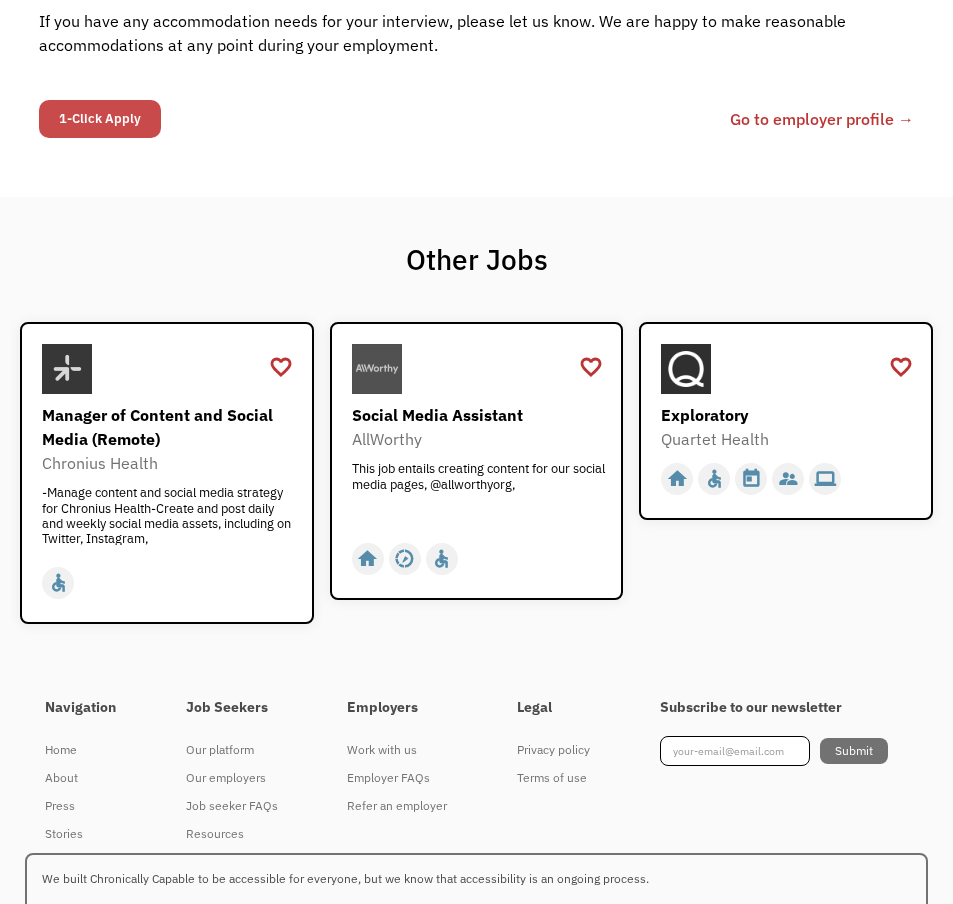 click on "1-Click Apply" at bounding box center (100, 119) 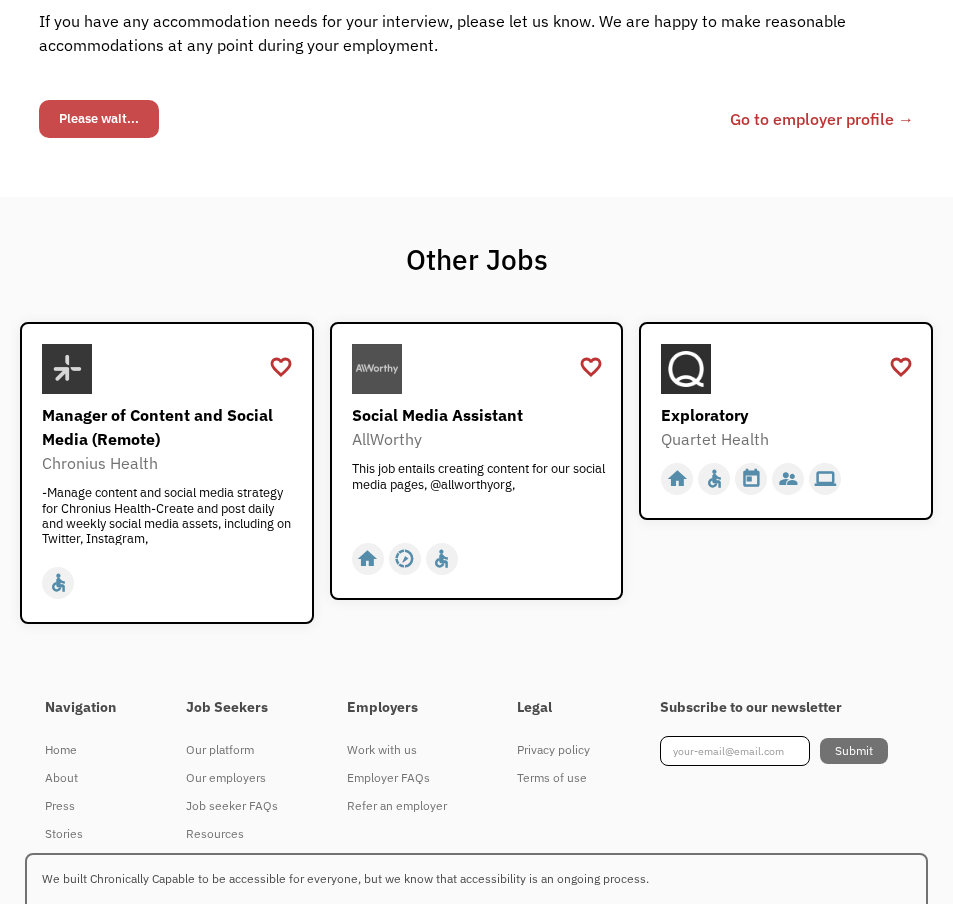 type on "Please wait..." 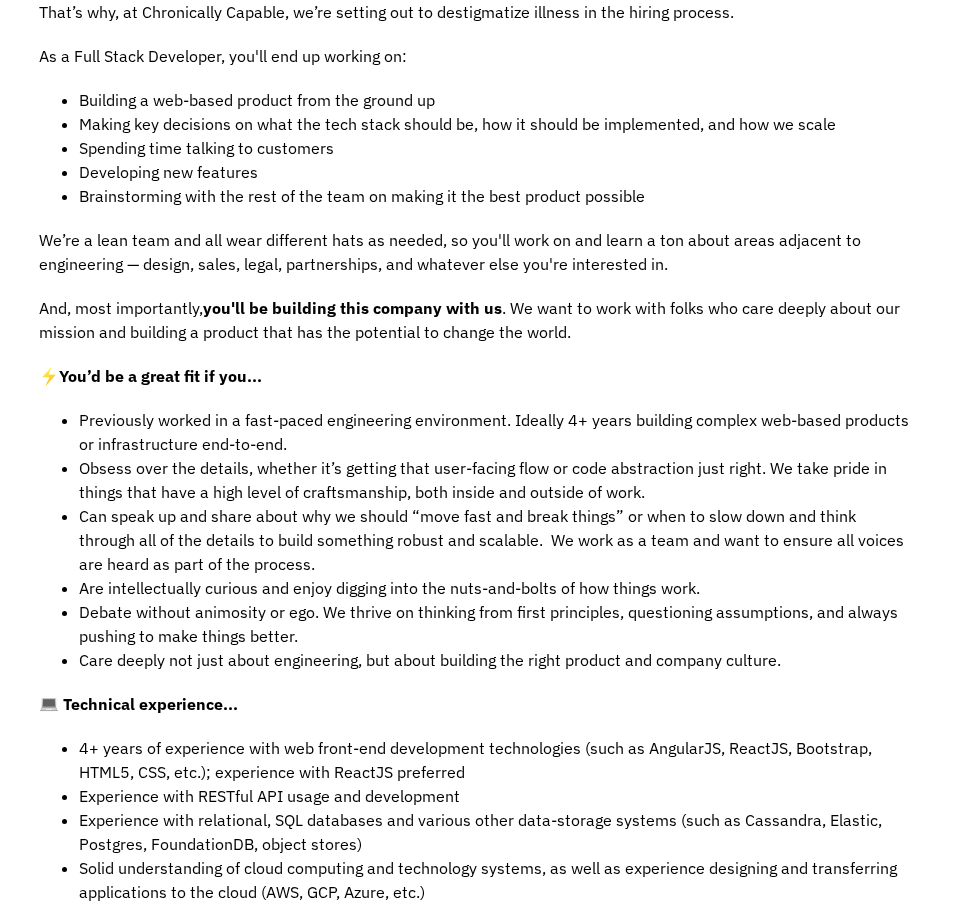 scroll, scrollTop: 0, scrollLeft: 0, axis: both 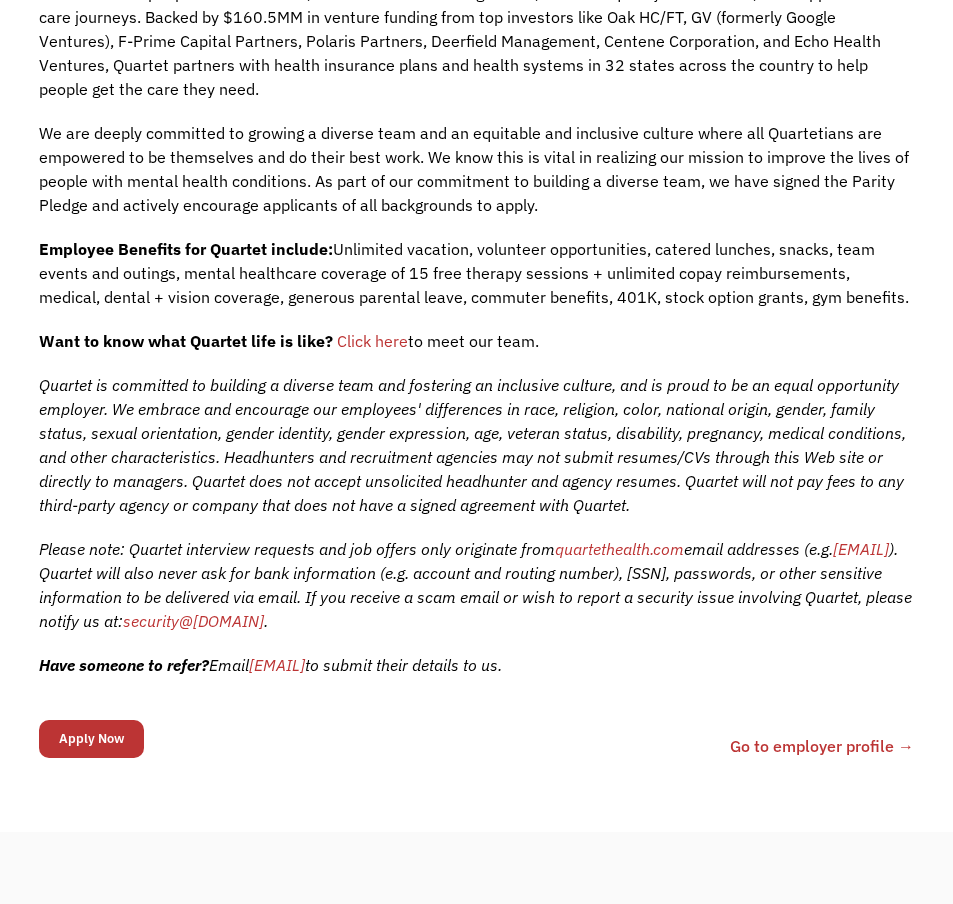 click on "Apply Now" at bounding box center (91, 739) 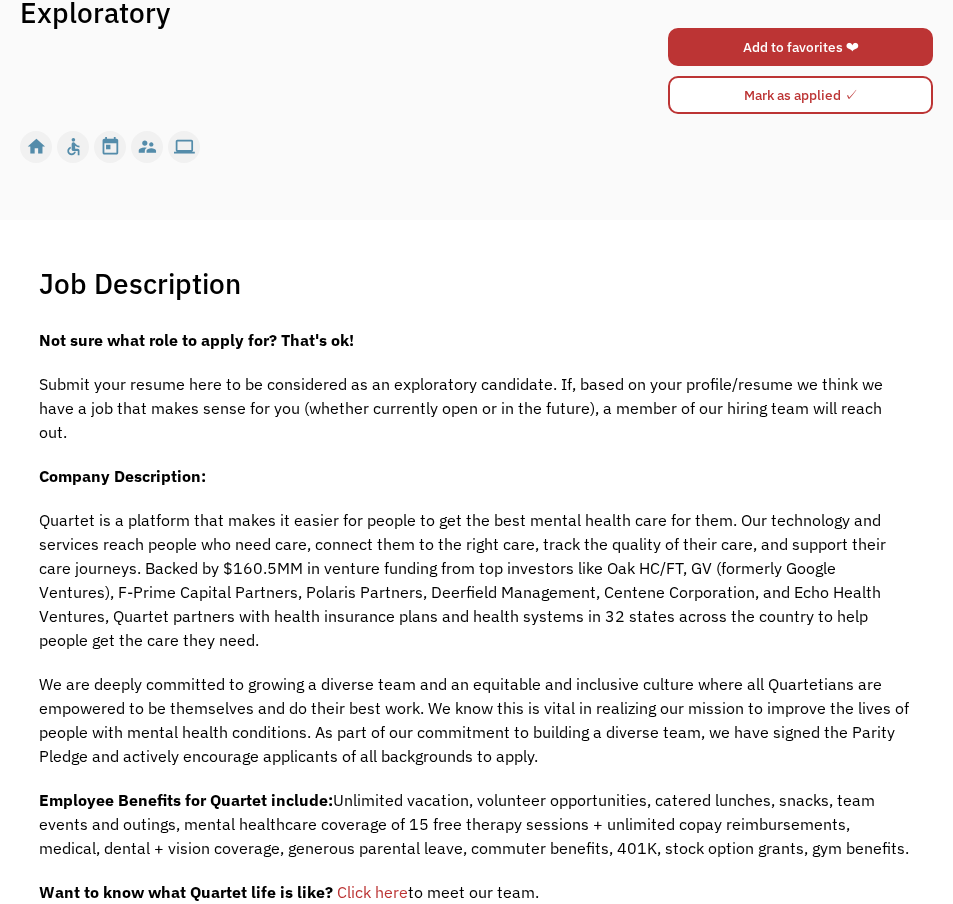 scroll, scrollTop: 49, scrollLeft: 0, axis: vertical 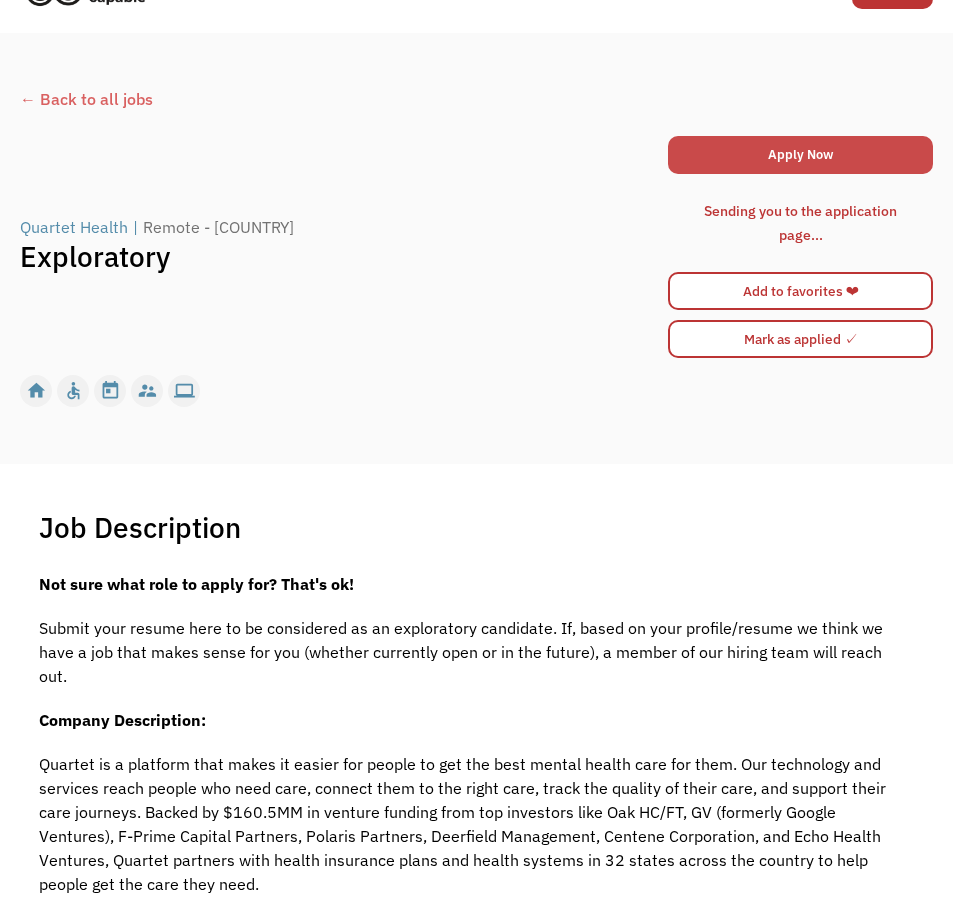click on "Apply Now" at bounding box center [800, 155] 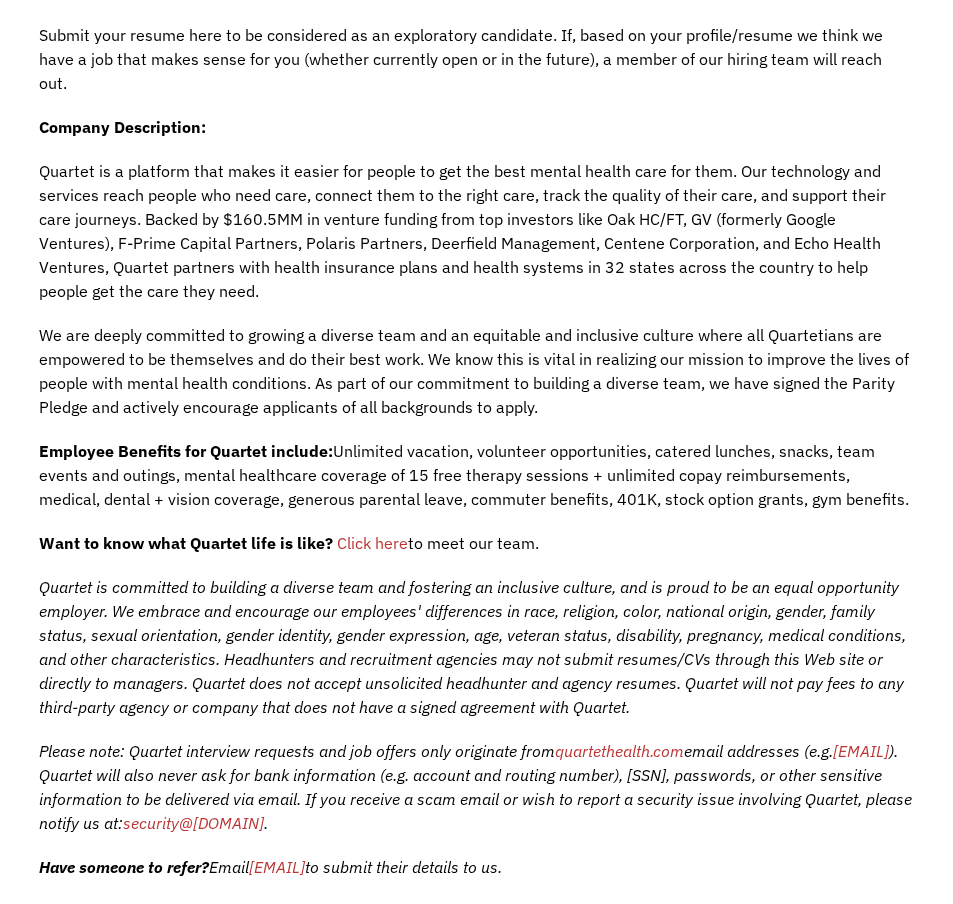 scroll, scrollTop: 783, scrollLeft: 0, axis: vertical 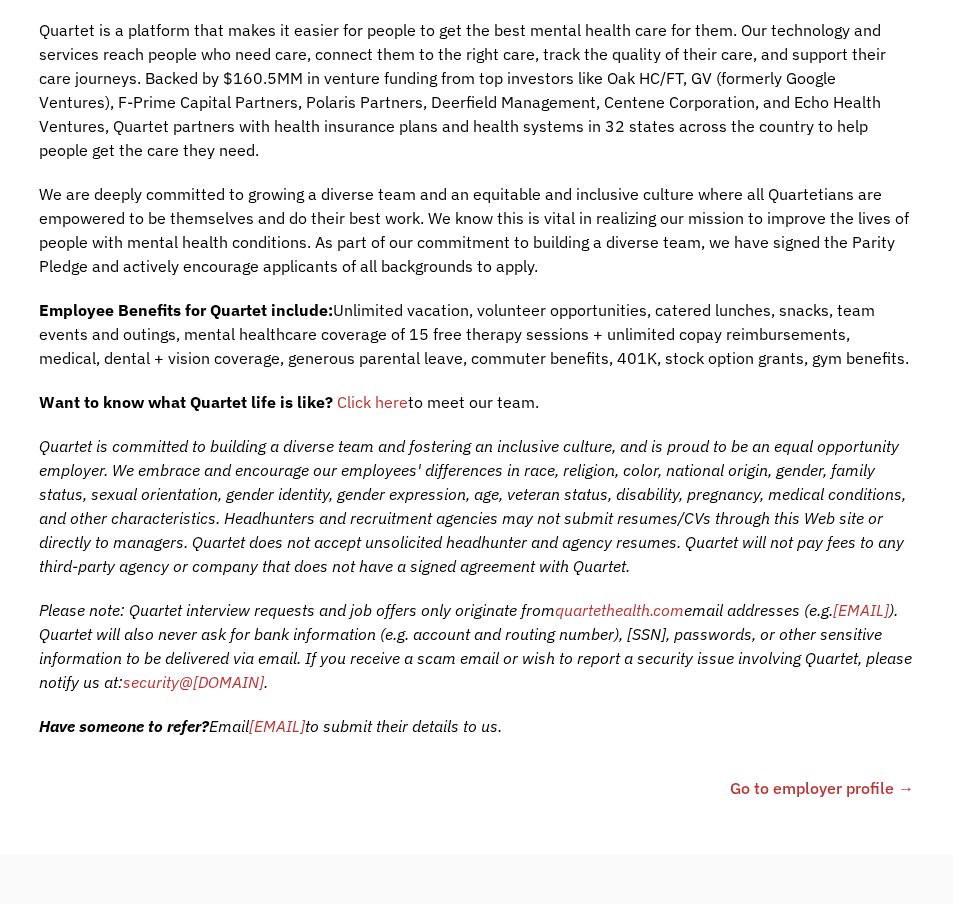 drag, startPoint x: 443, startPoint y: 705, endPoint x: 256, endPoint y: 703, distance: 187.0107 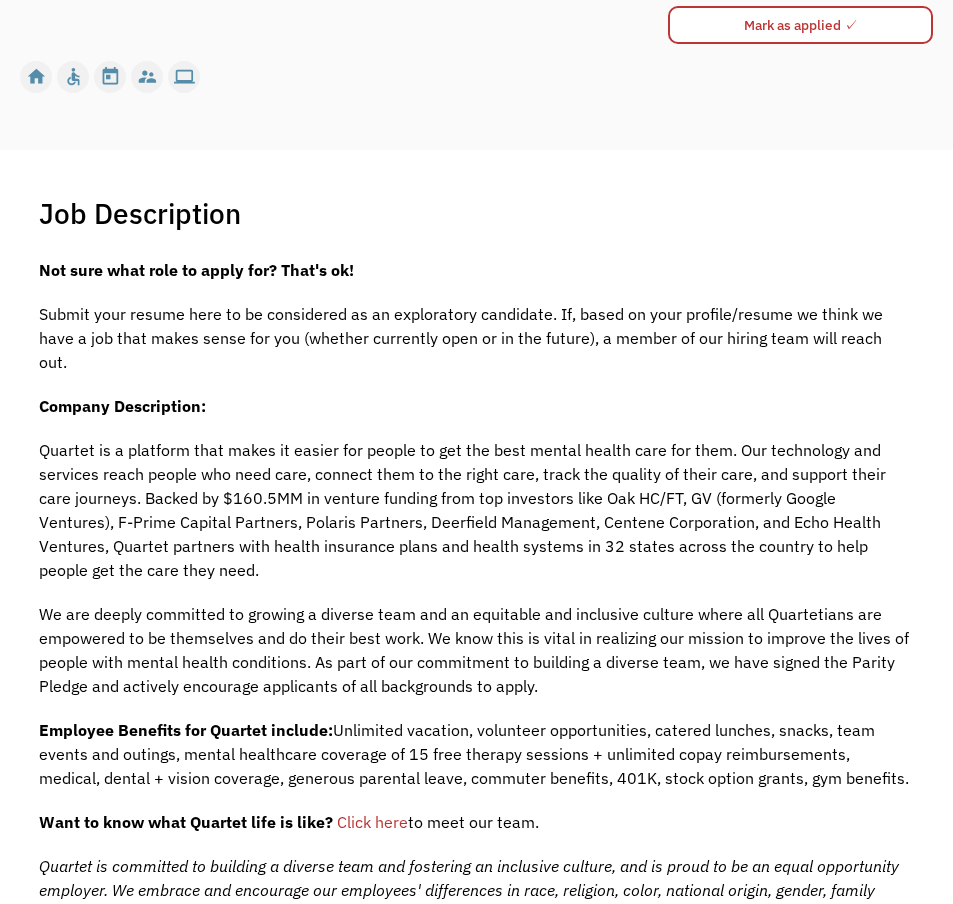 scroll, scrollTop: 816, scrollLeft: 0, axis: vertical 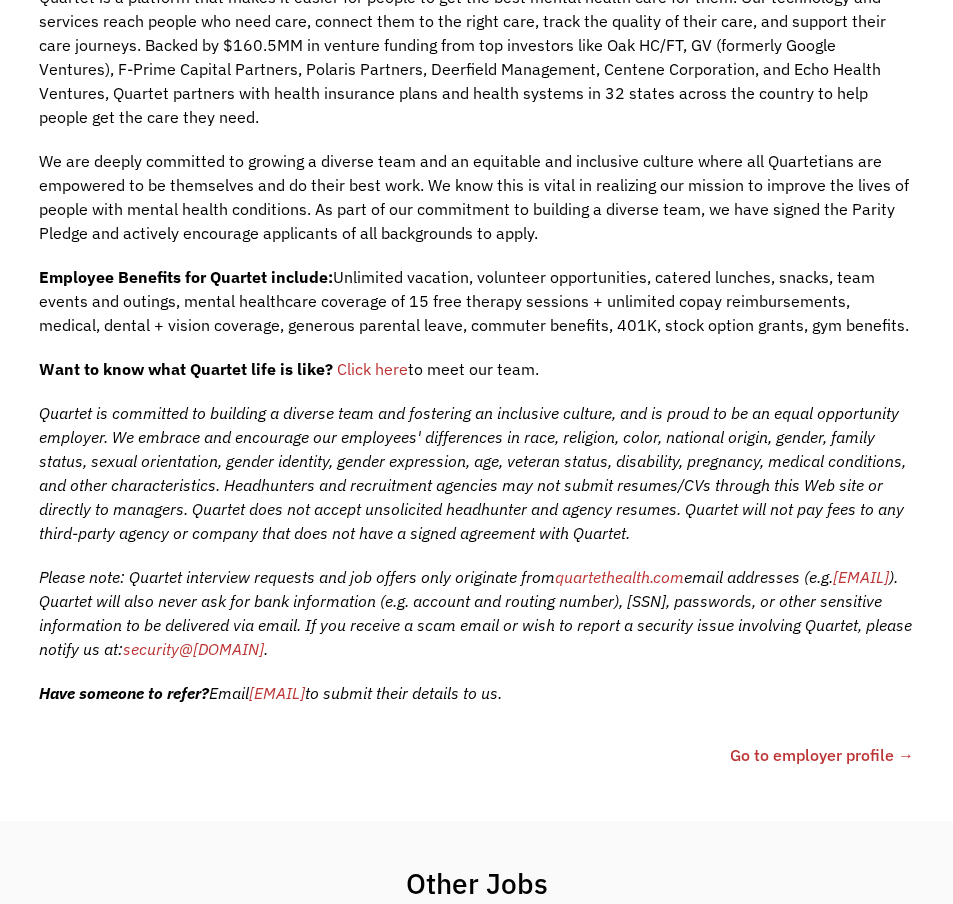 click on "Quartet is committed to building a diverse team and fostering an inclusive culture, and is proud to be an equal opportunity employer. We embrace and encourage our employees' differences in race, religion, color, national origin, gender, family status, sexual orientation, gender identity, gender expression, age, veteran status, disability, pregnancy, medical conditions, and other characteristics. Headhunters and recruitment agencies may not submit resumes/CVs through this Web site or directly to managers. Quartet does not accept unsolicited headhunter and agency resumes. Quartet will not pay fees to any third-party agency or company that does not have a signed agreement with Quartet." at bounding box center [472, 473] 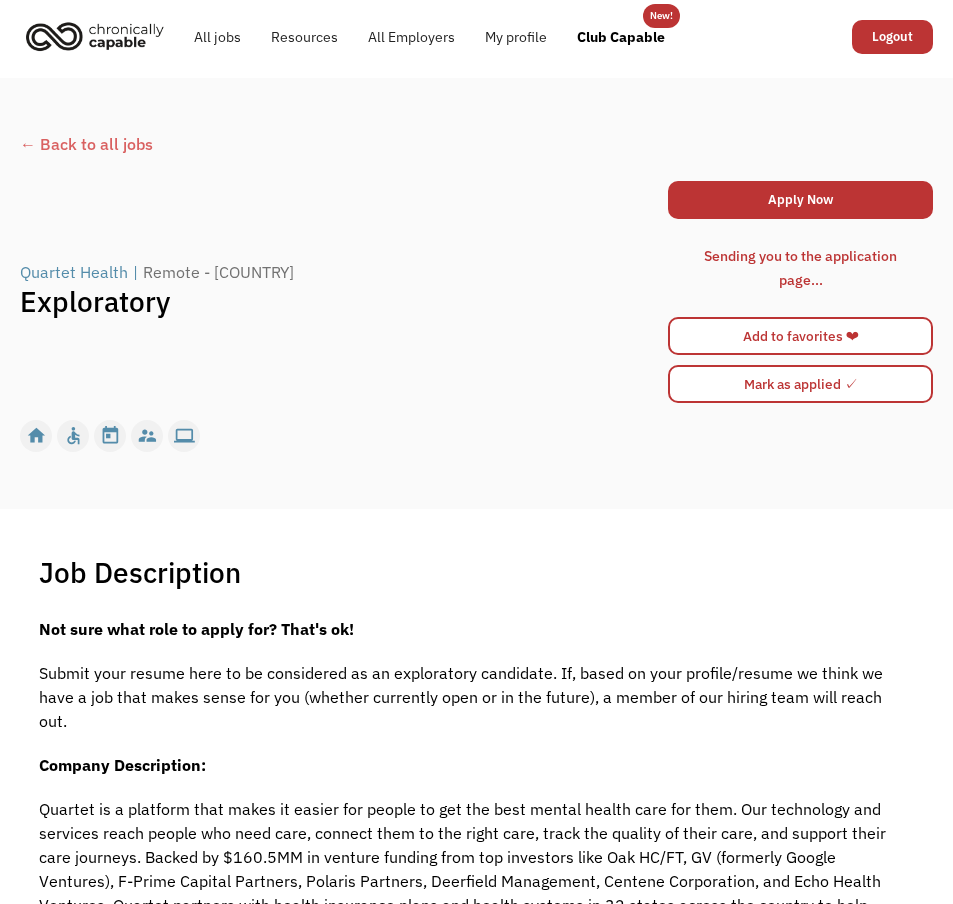 scroll, scrollTop: 0, scrollLeft: 0, axis: both 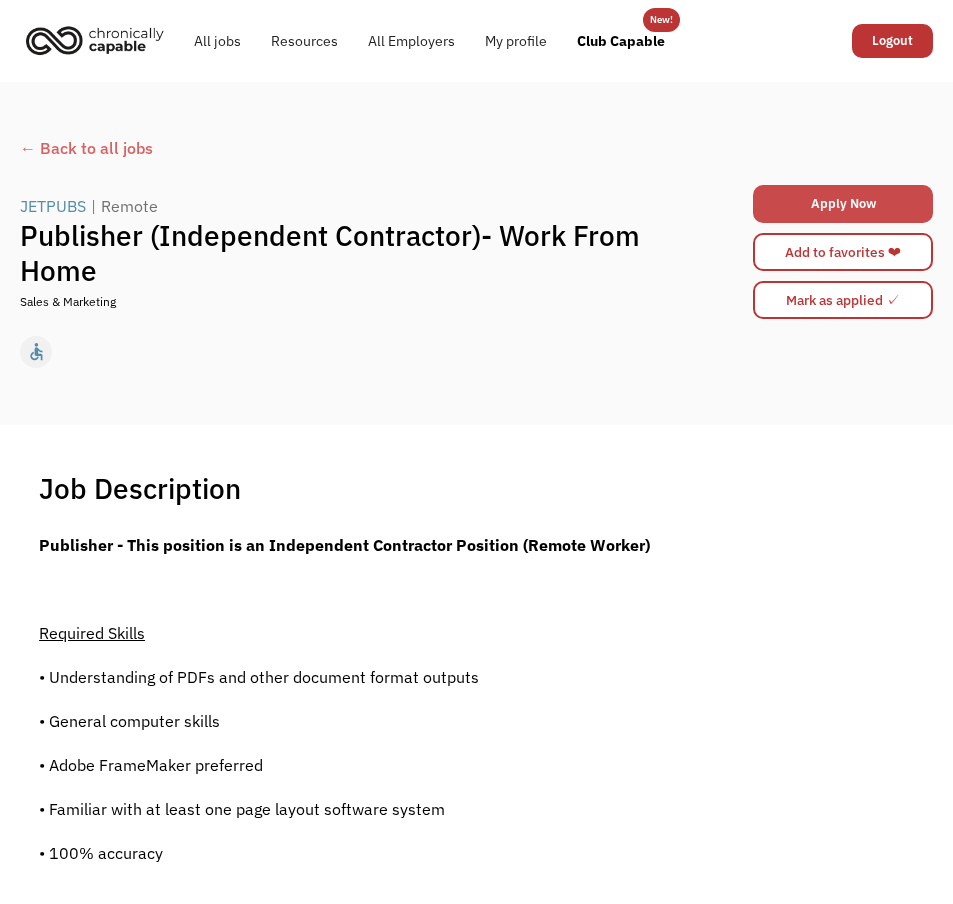 click on "Apply Now" at bounding box center (843, 204) 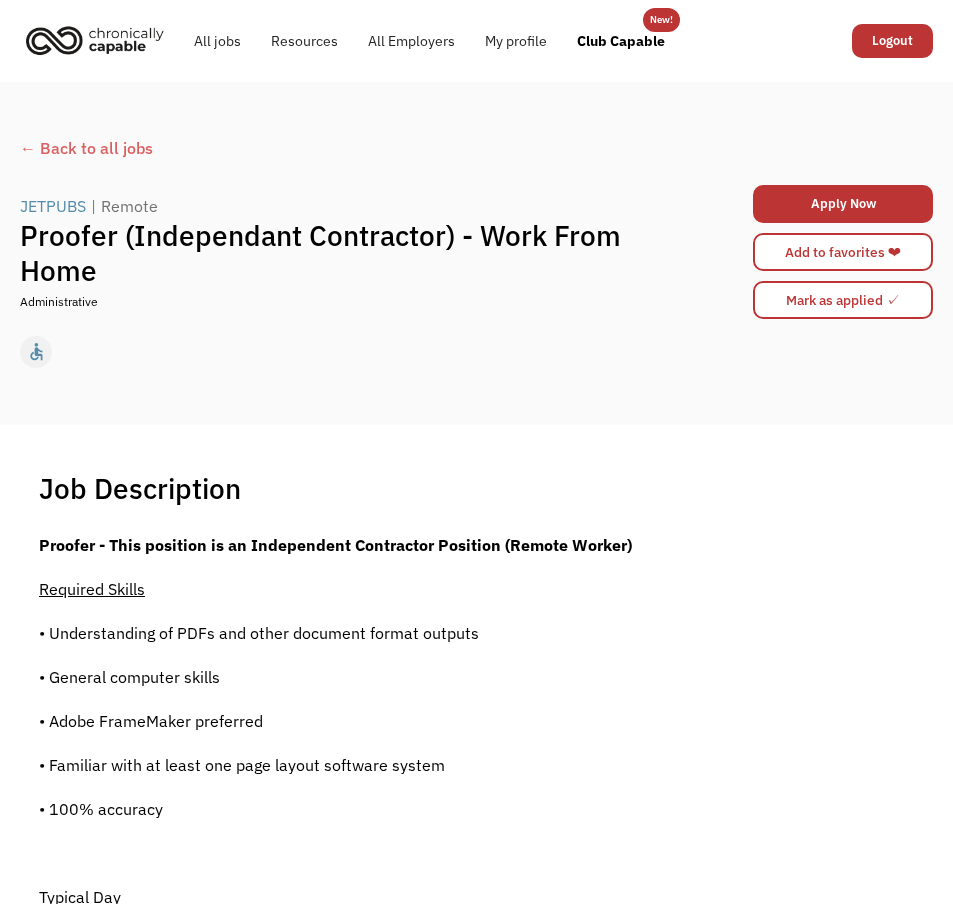 scroll, scrollTop: 0, scrollLeft: 0, axis: both 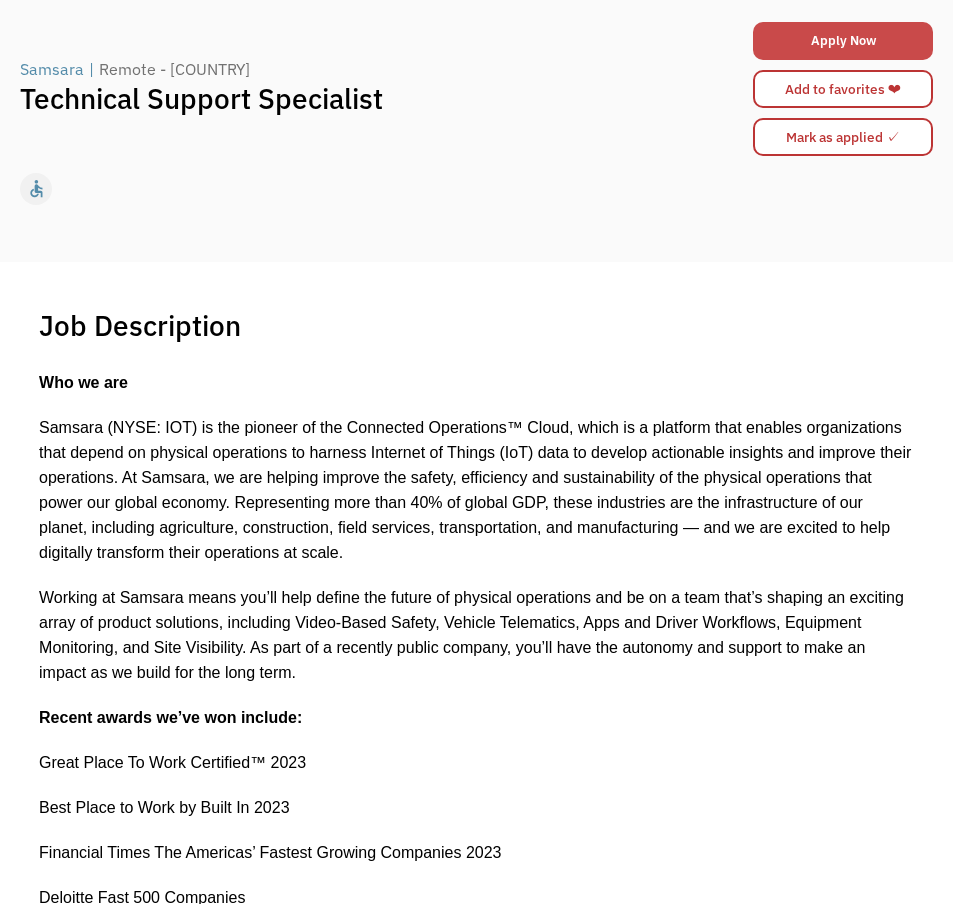 click on "Apply Now" at bounding box center (843, 41) 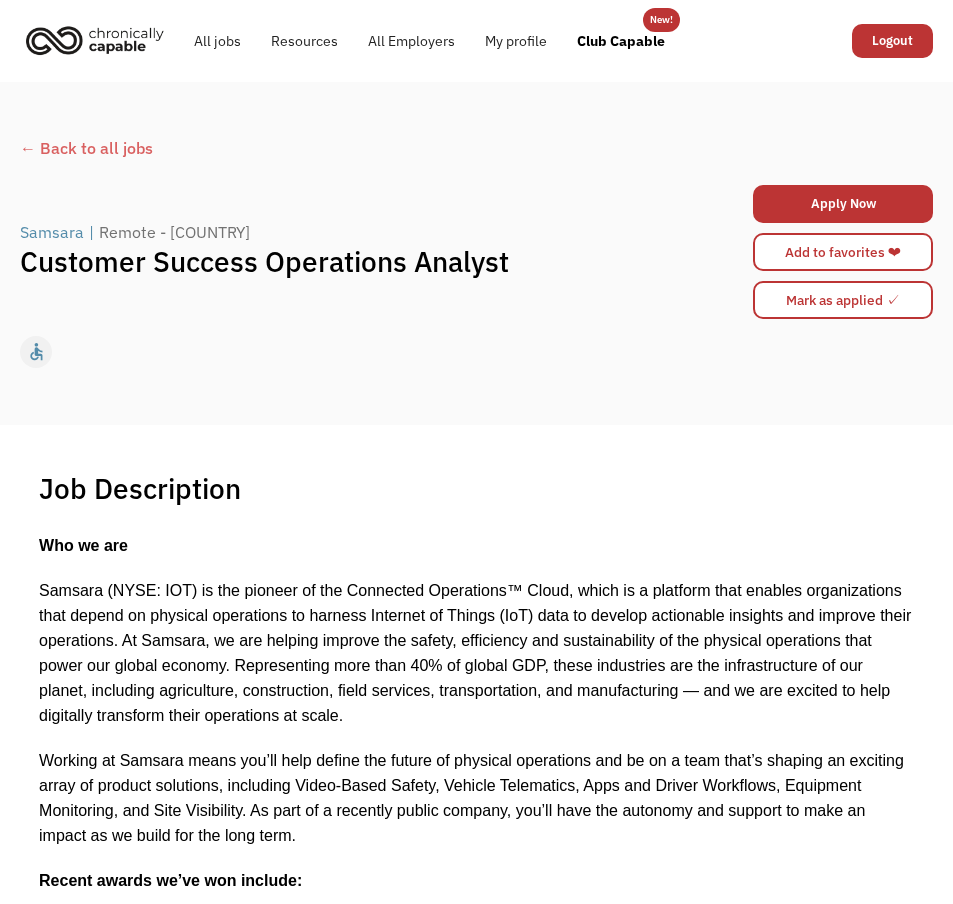 scroll, scrollTop: 0, scrollLeft: 0, axis: both 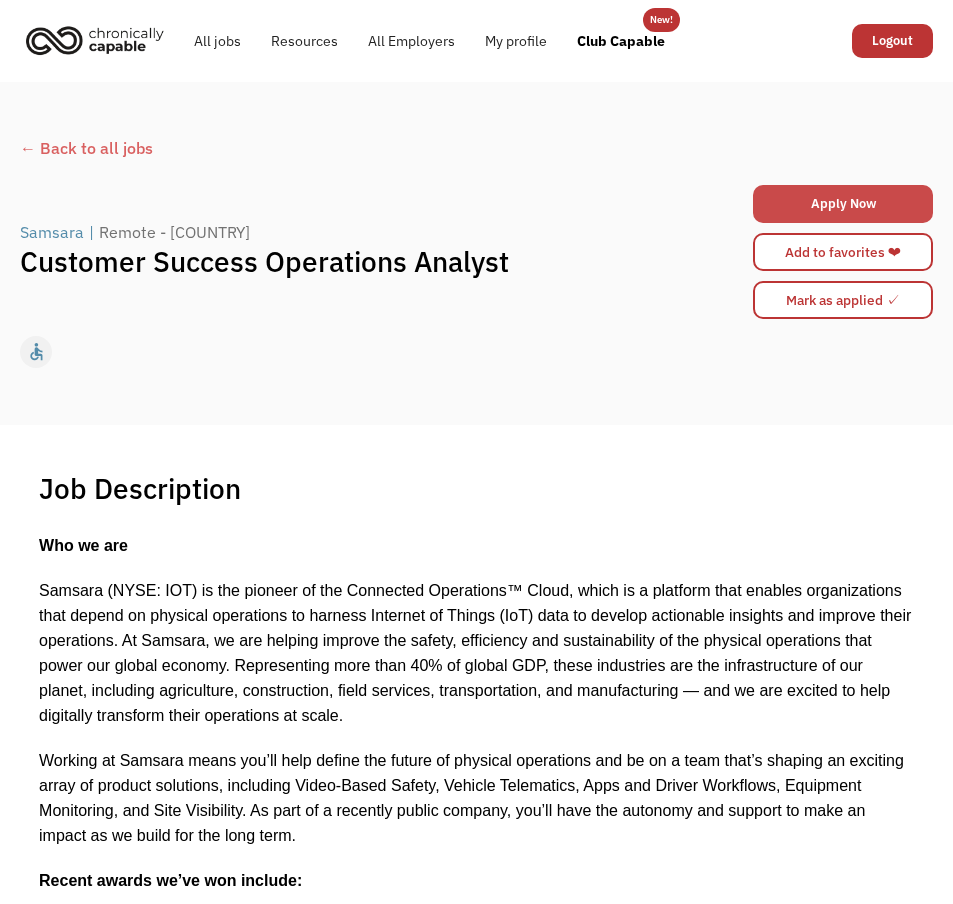 click on "Apply Now" at bounding box center (843, 204) 